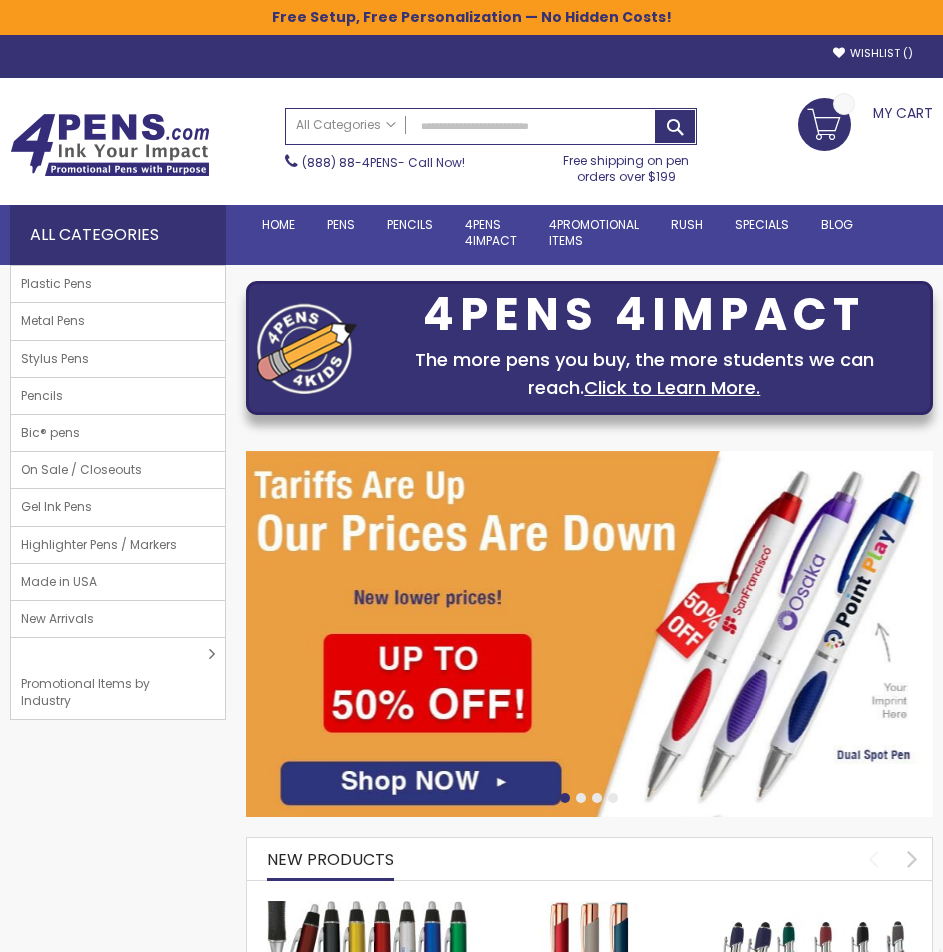 scroll, scrollTop: 0, scrollLeft: 0, axis: both 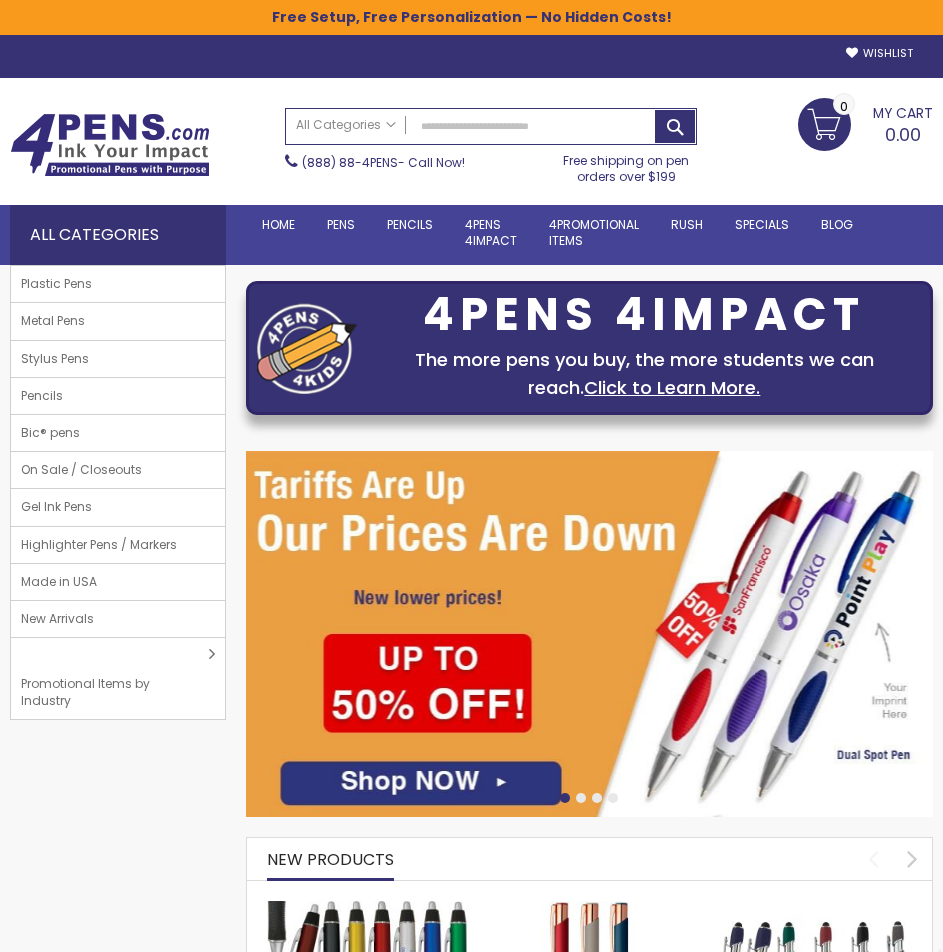 click on "All Categories
Pens Plastic Pens Metal Pens Grip Pens Laser Engraved Pens LaserMax® Pens Retractable Pens Wedding Pens BIC® Pens Gel Pens Value Pens Stylus Pens Light Up Pens Stick Pens Mirror Etched Twist Pen Rollerball Antimicrobial Pens Low Minimum Pens Blue ink Pens Pen Gift Sets Hybrid ink Pens Full Color Logo Pens Eco Friendly Pens Novelty Pens USA Pens Multi Color Pens Executive Pens Scented Pens Garland Pens Highlighters New Pens Bestseller Pens Church Pens and Religious Gifts Pencils Carpenter Pencils Mechanical Pencils Custom Golf Pencils Standard #2 Pencils hp-featured Realtor Pens - Promotional Products Promotional Items Custom Mugs Valentine's Day Promotional Gifts Custom Keychains Custom Koozies - Can Coolers Custom Sticky Notes Custom Umbrellas Custom Notebooks Custom Tote Bags  Custom Tumblers Custom Backpacks Custom Coolers Ceramic Mugs Patriotic Pens and Giveaways Labor Day Special Back To School Pens Made By The disabled Golf" at bounding box center [411, 348] 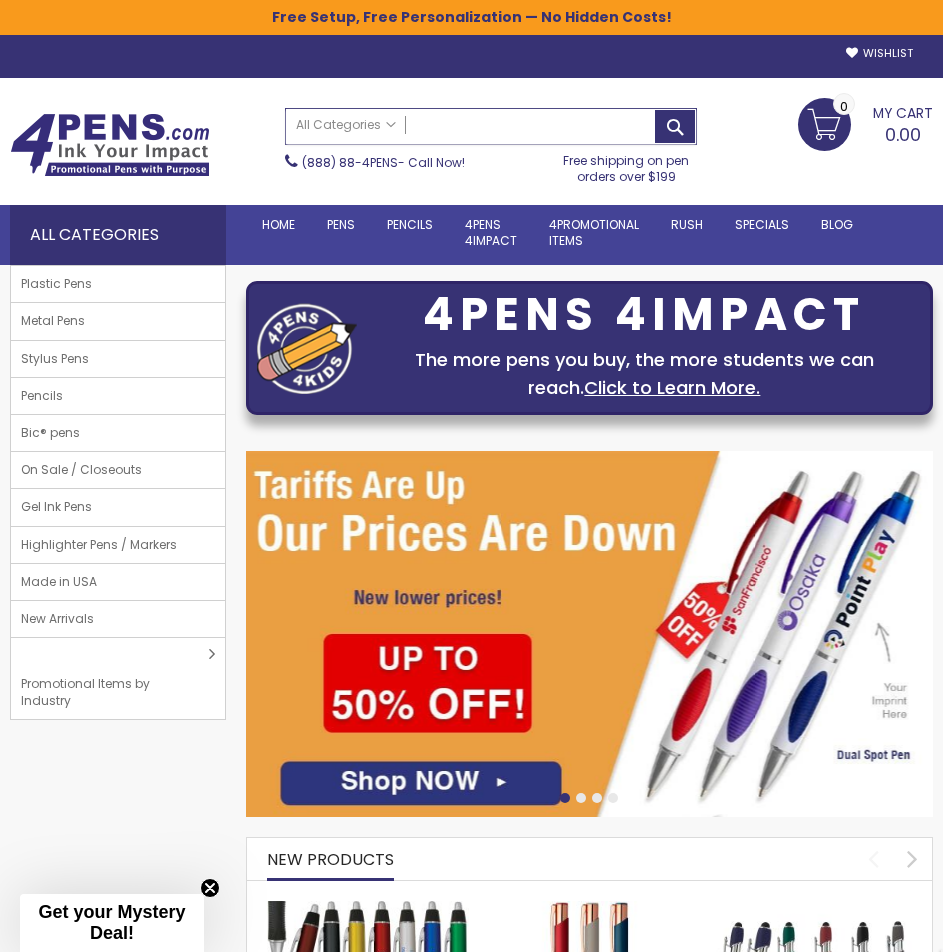 click on "Search" at bounding box center (491, 126) 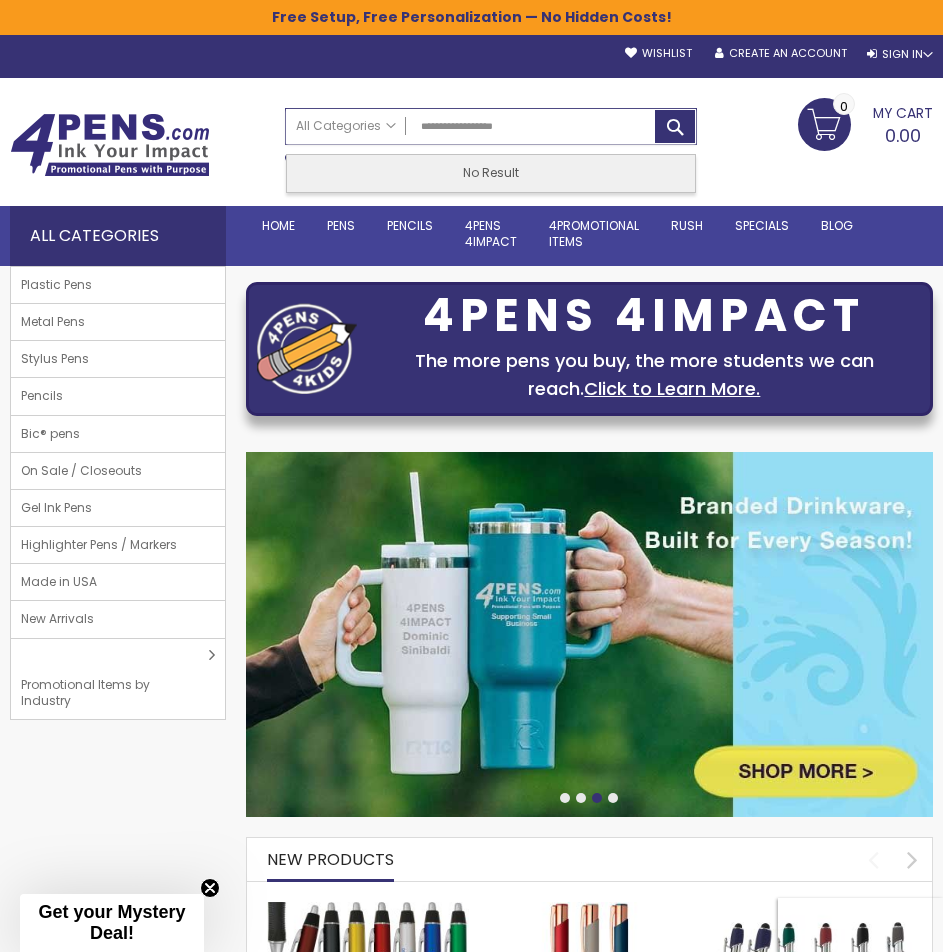 type on "**********" 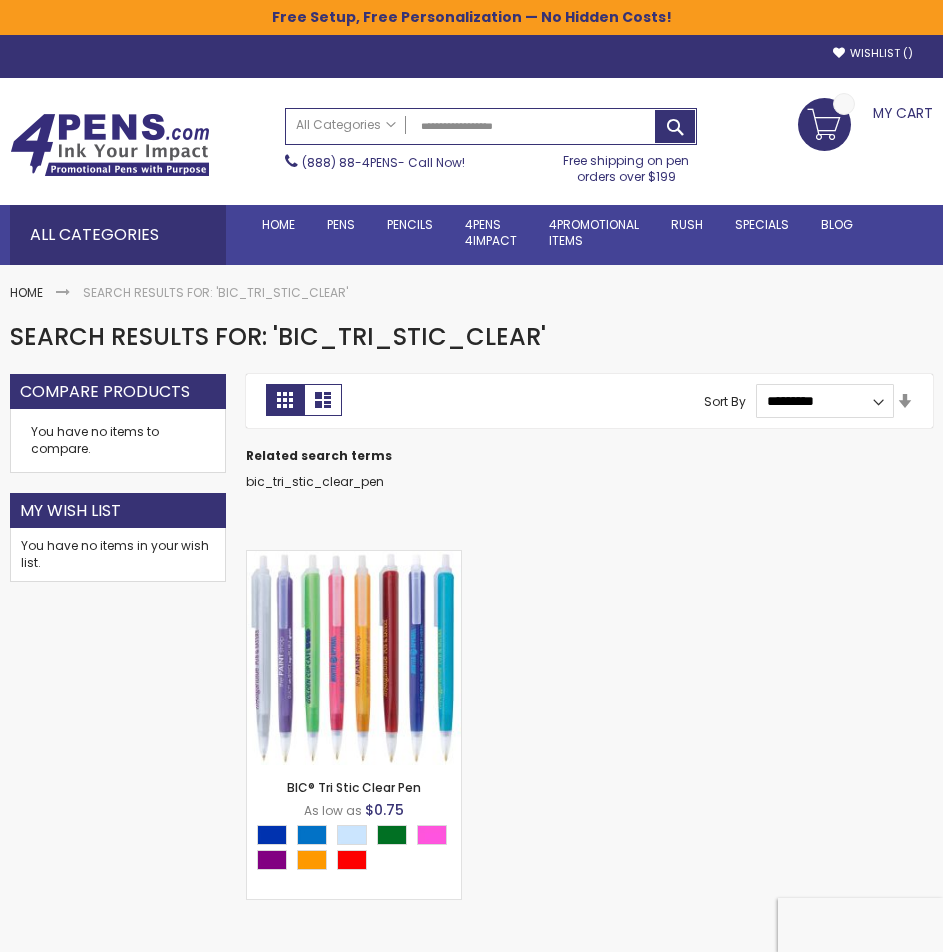 scroll, scrollTop: 0, scrollLeft: 0, axis: both 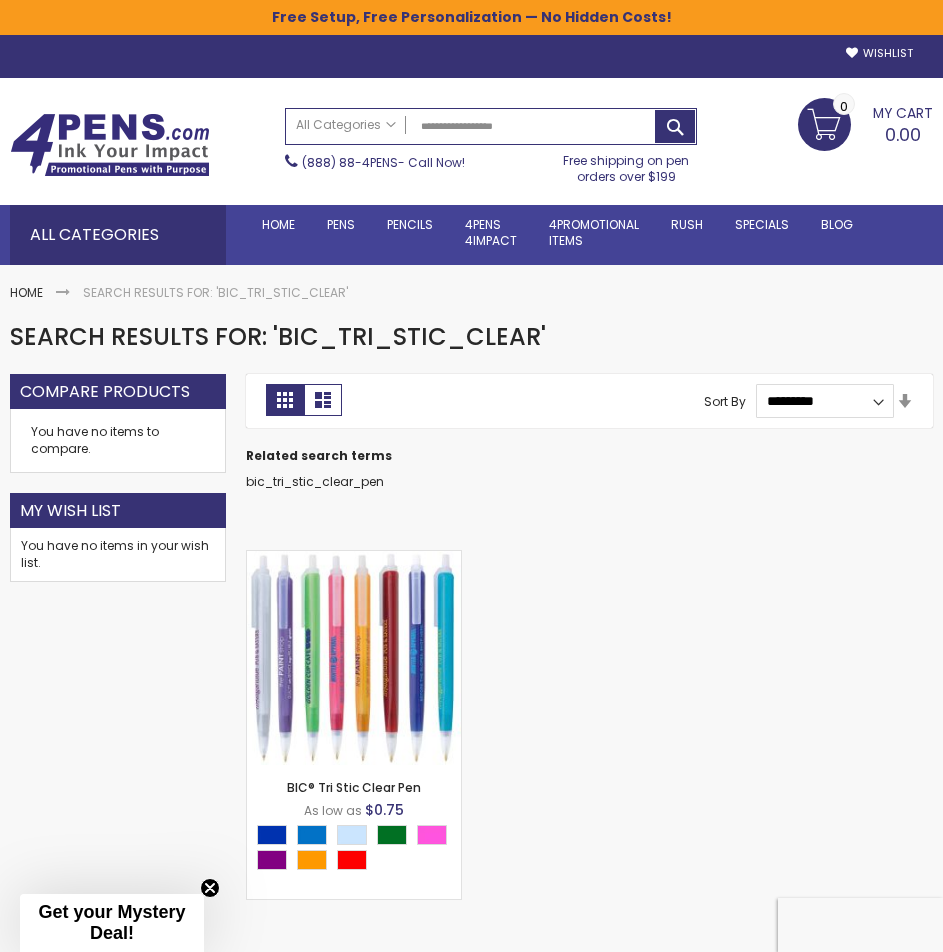 drag, startPoint x: 359, startPoint y: 783, endPoint x: 719, endPoint y: 645, distance: 385.54376 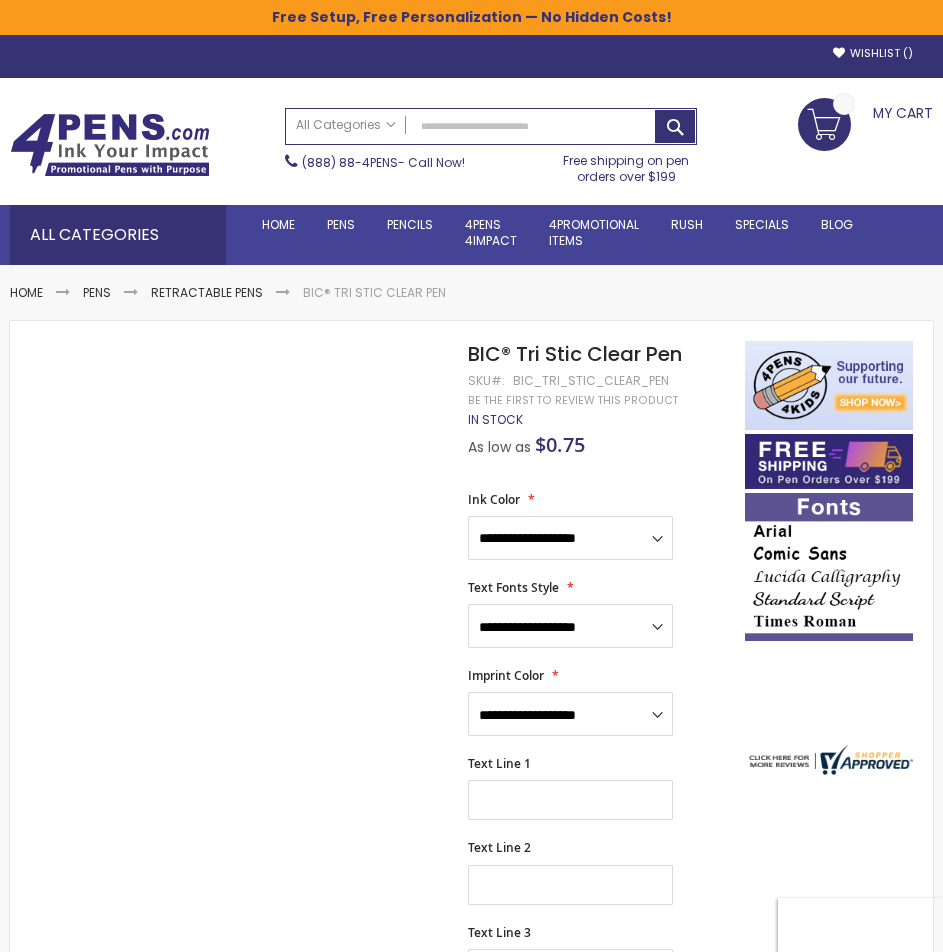 scroll, scrollTop: 0, scrollLeft: 0, axis: both 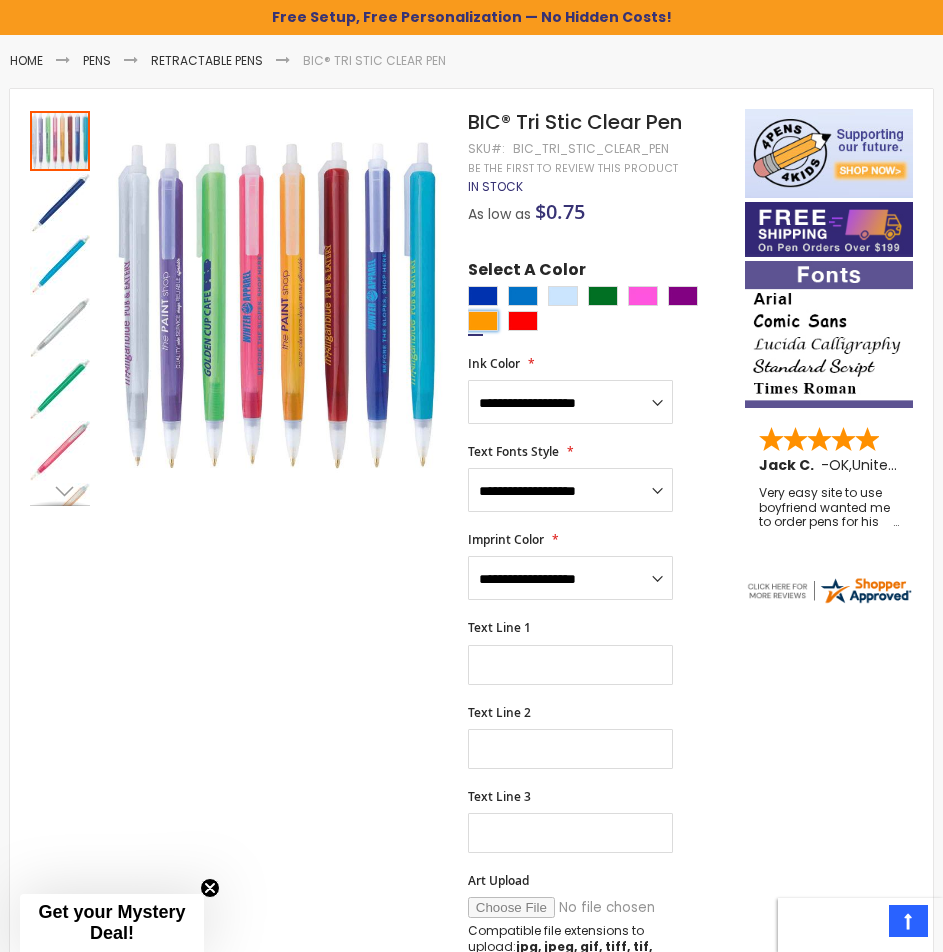 click at bounding box center (483, 321) 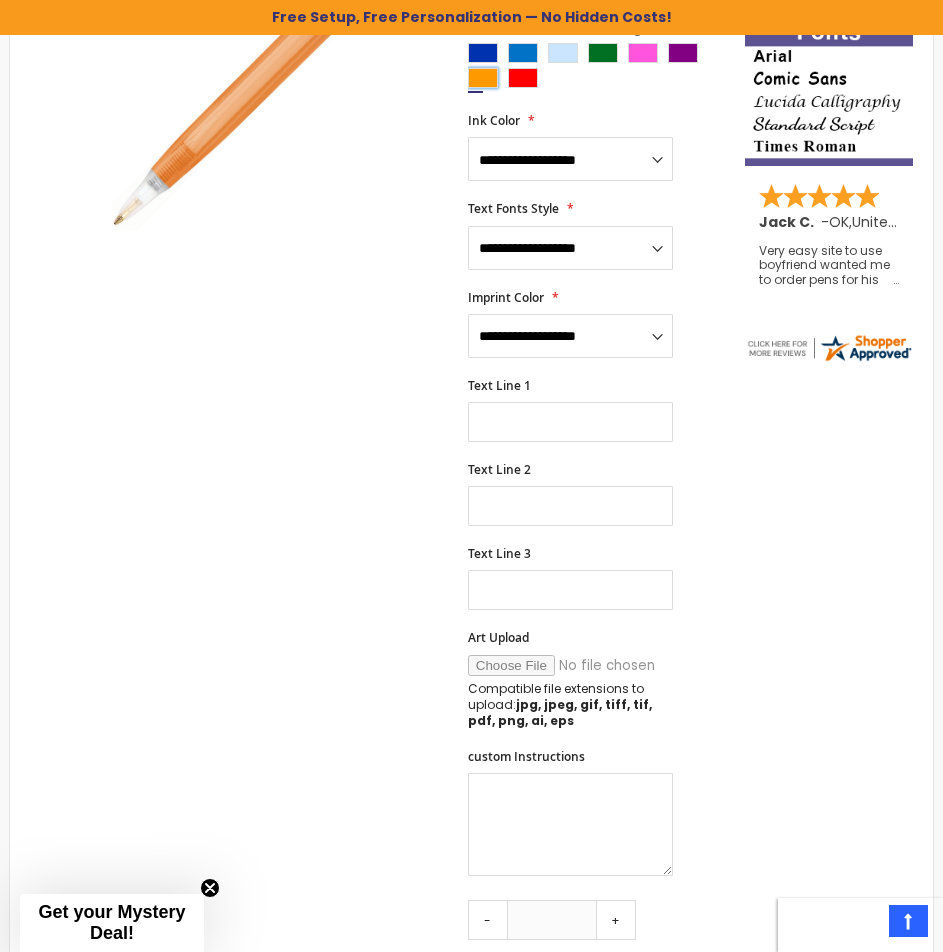 scroll, scrollTop: 233, scrollLeft: 0, axis: vertical 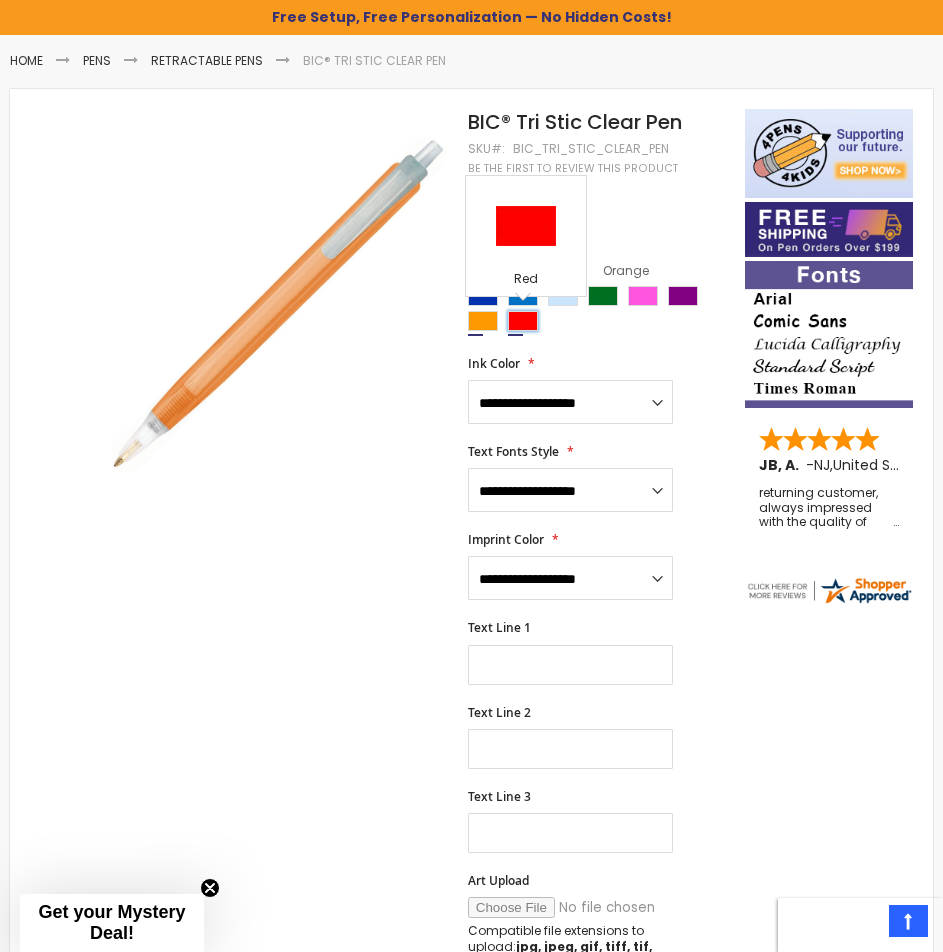 click at bounding box center (523, 321) 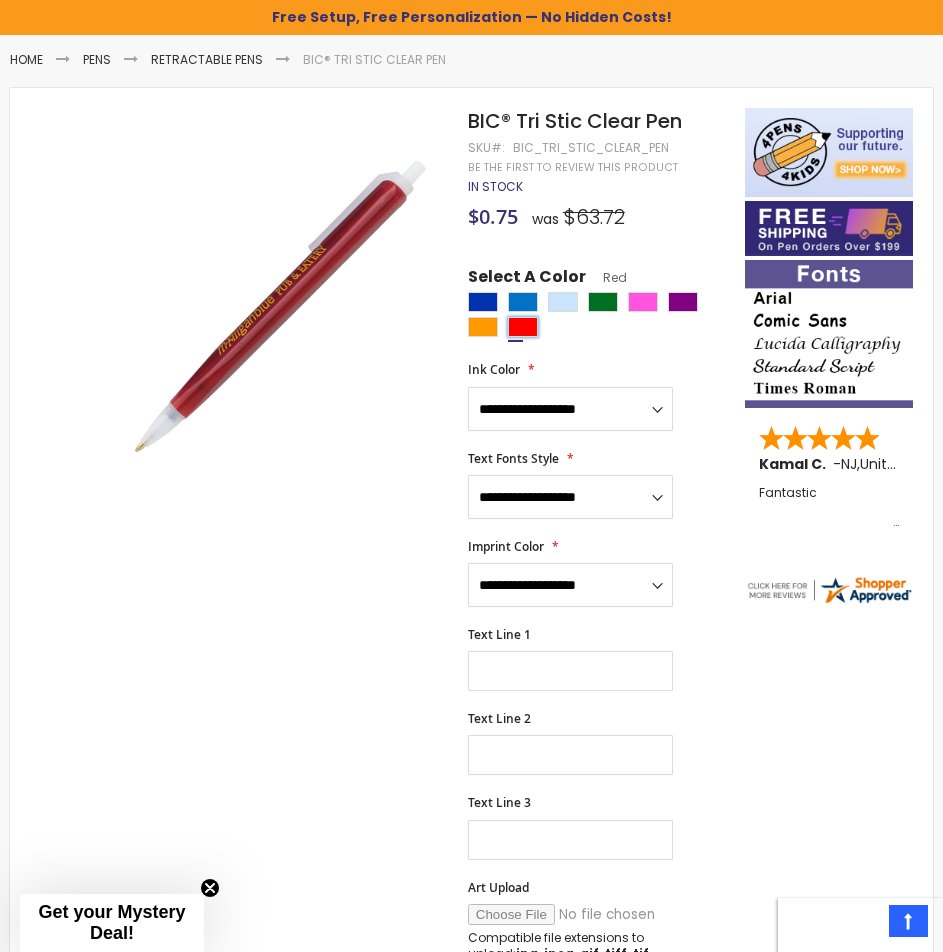 scroll, scrollTop: 700, scrollLeft: 0, axis: vertical 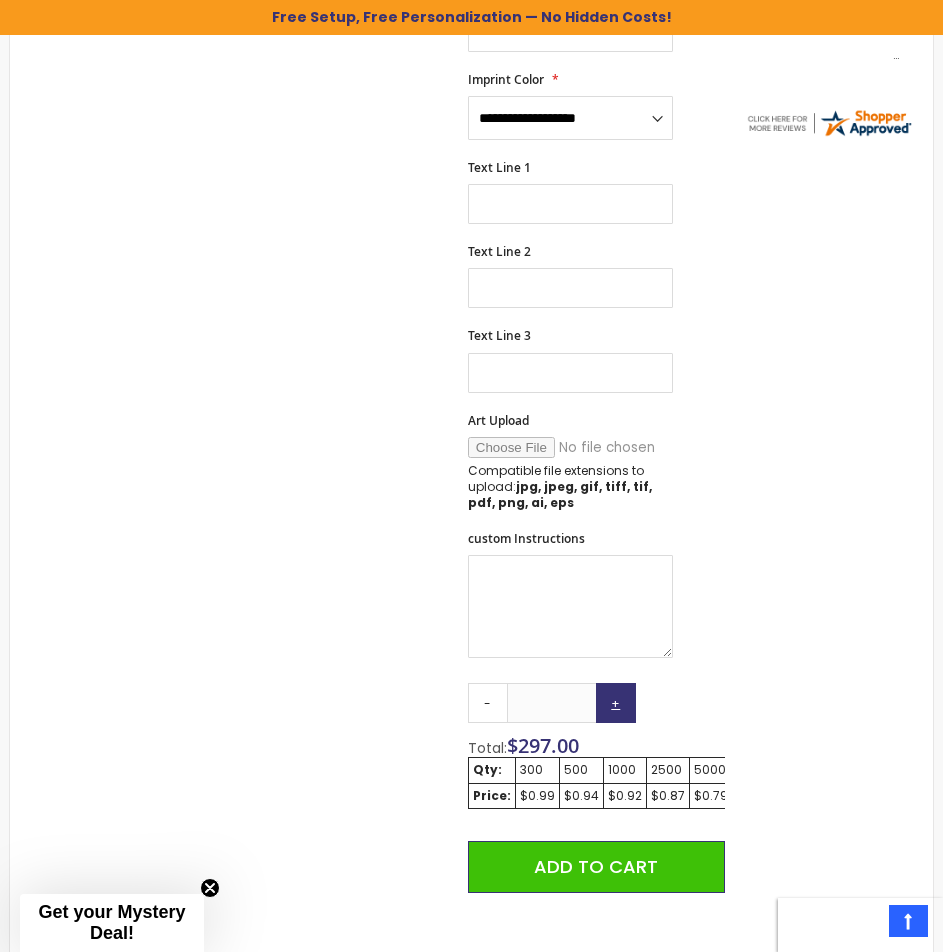 click on "+" at bounding box center (616, 703) 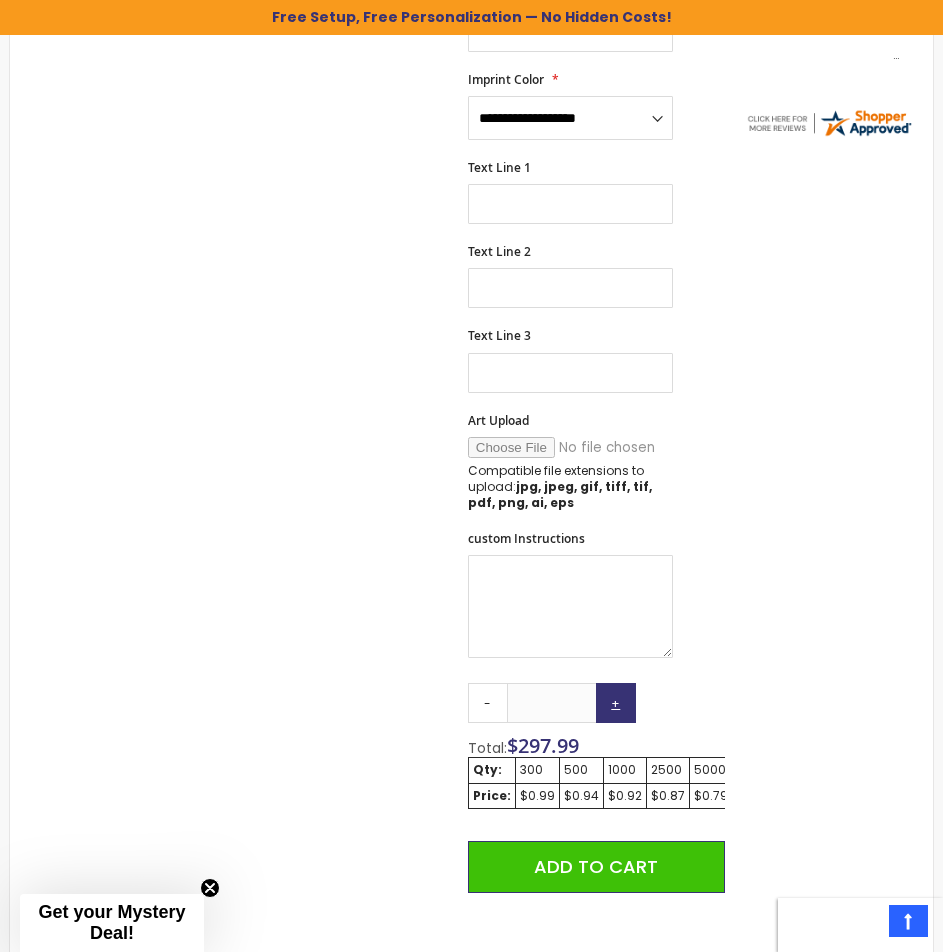 click on "+" at bounding box center (616, 703) 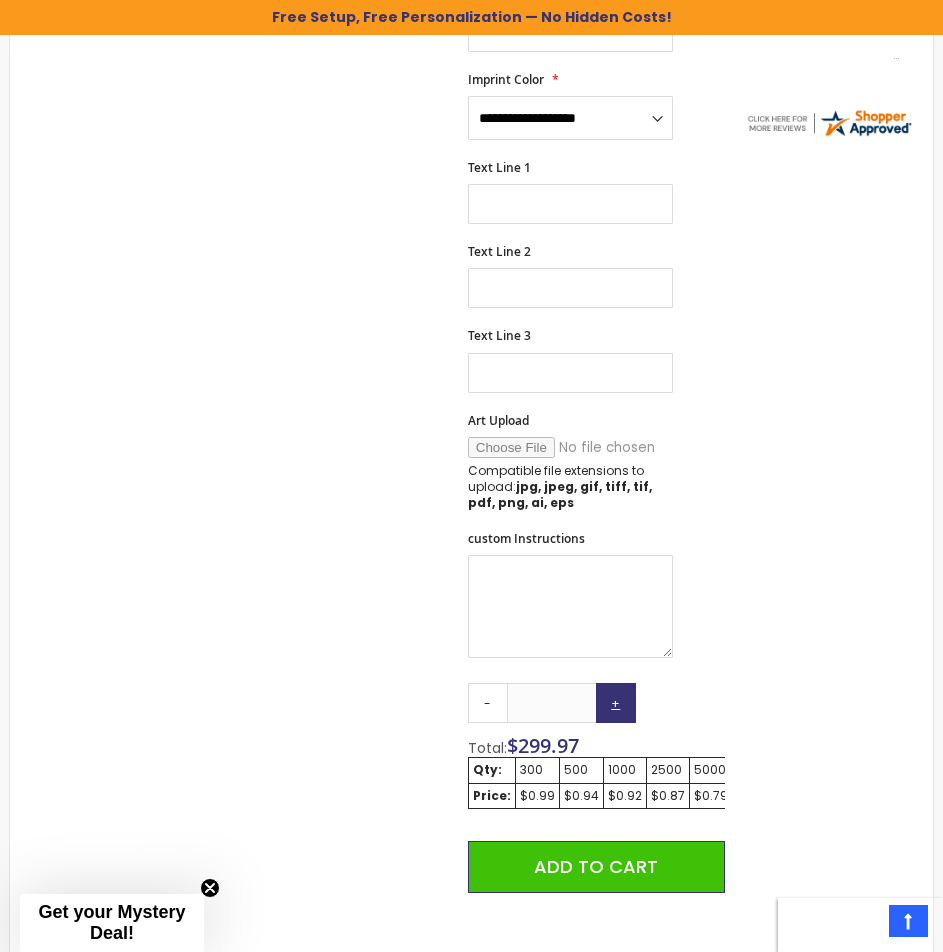 click on "+" at bounding box center (616, 703) 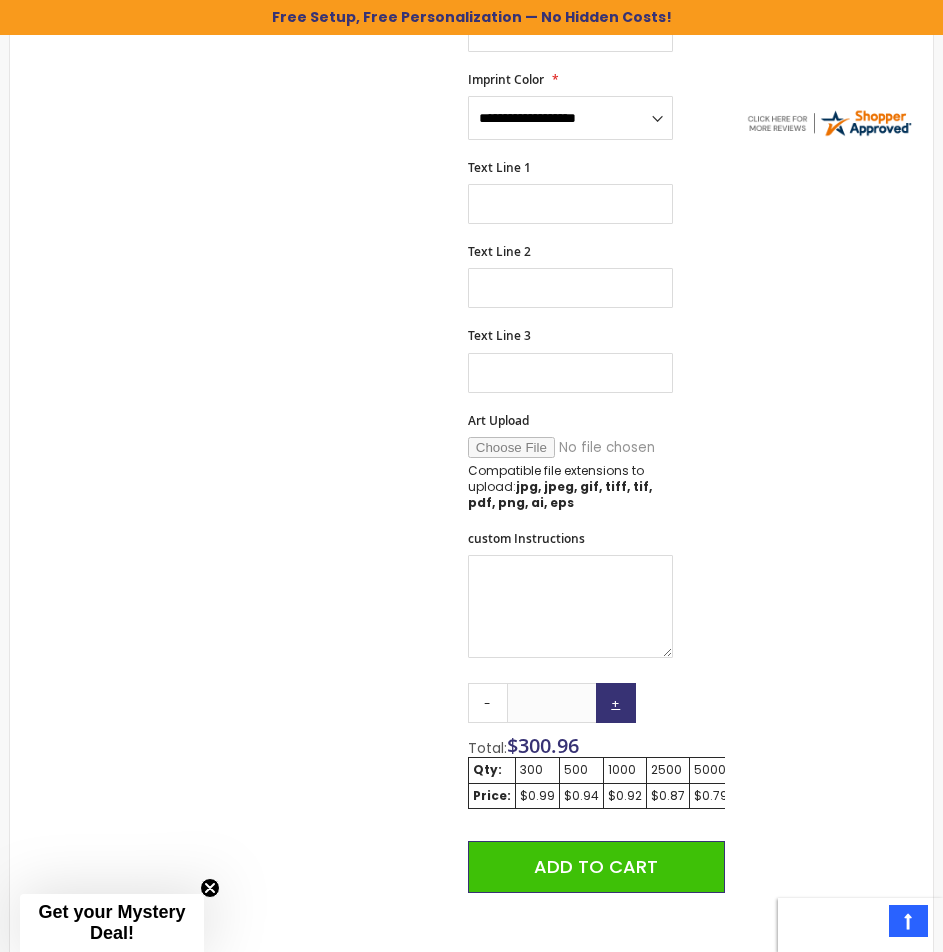 click on "+" at bounding box center (616, 703) 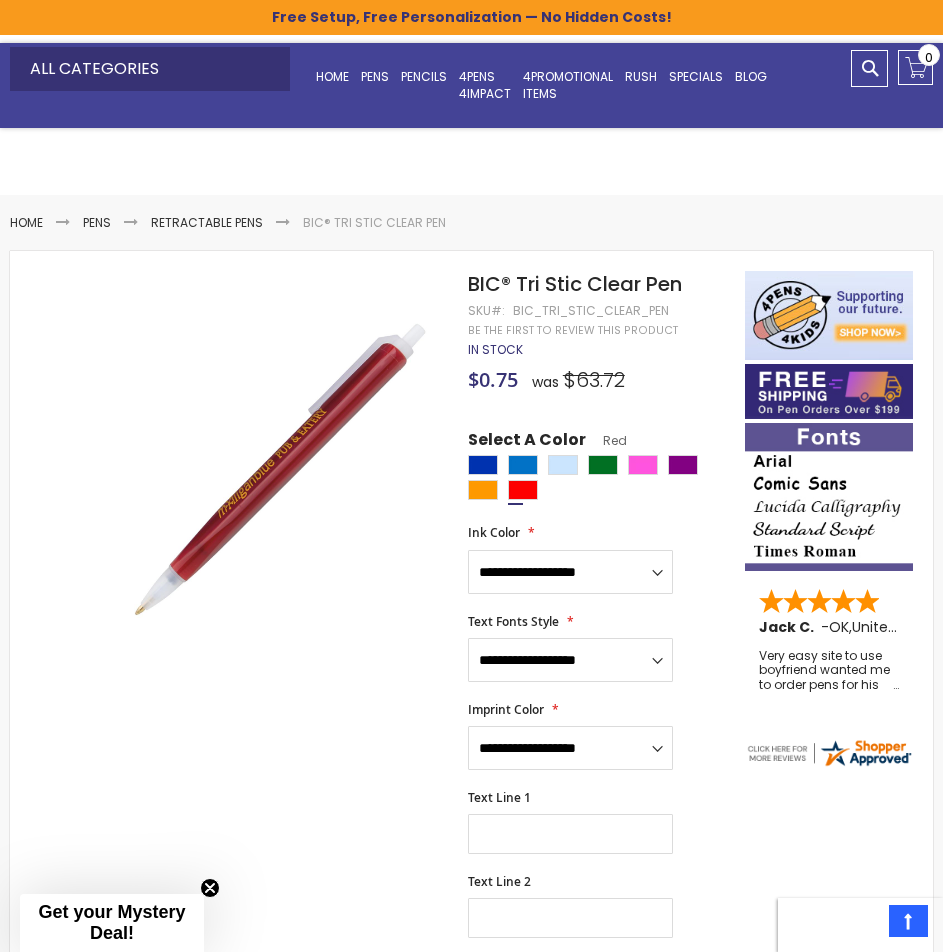scroll, scrollTop: 0, scrollLeft: 0, axis: both 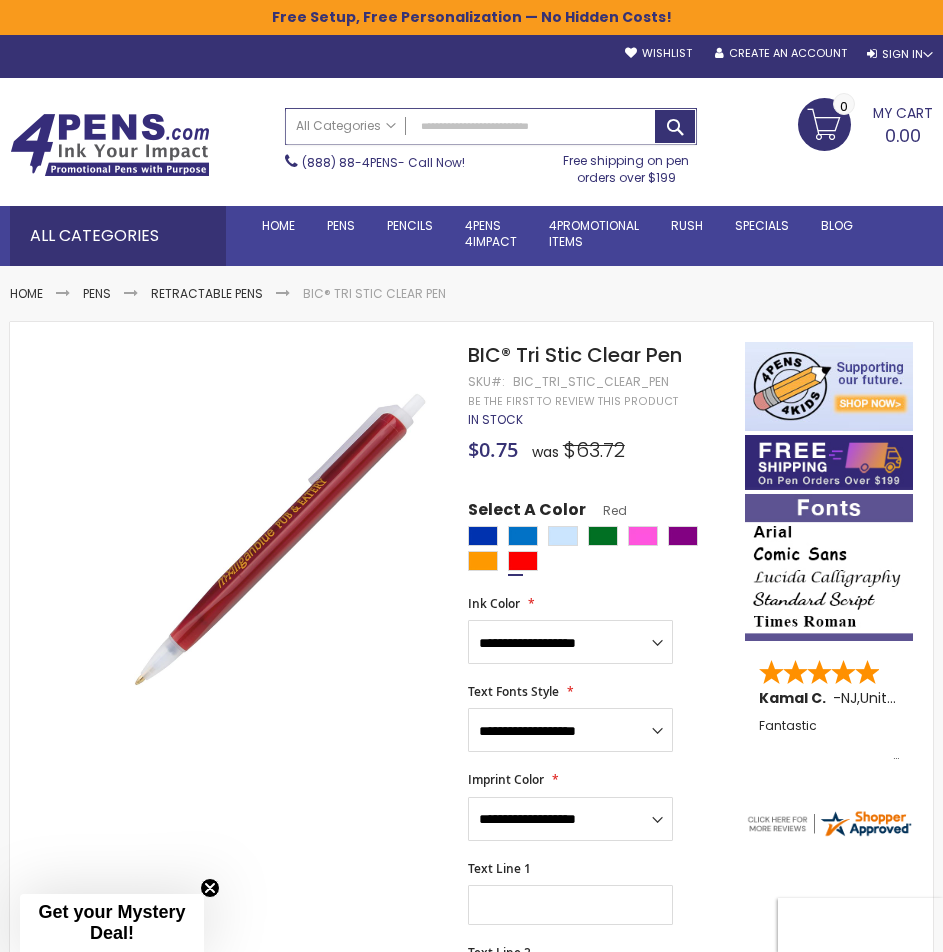 click on "Search" at bounding box center (491, 126) 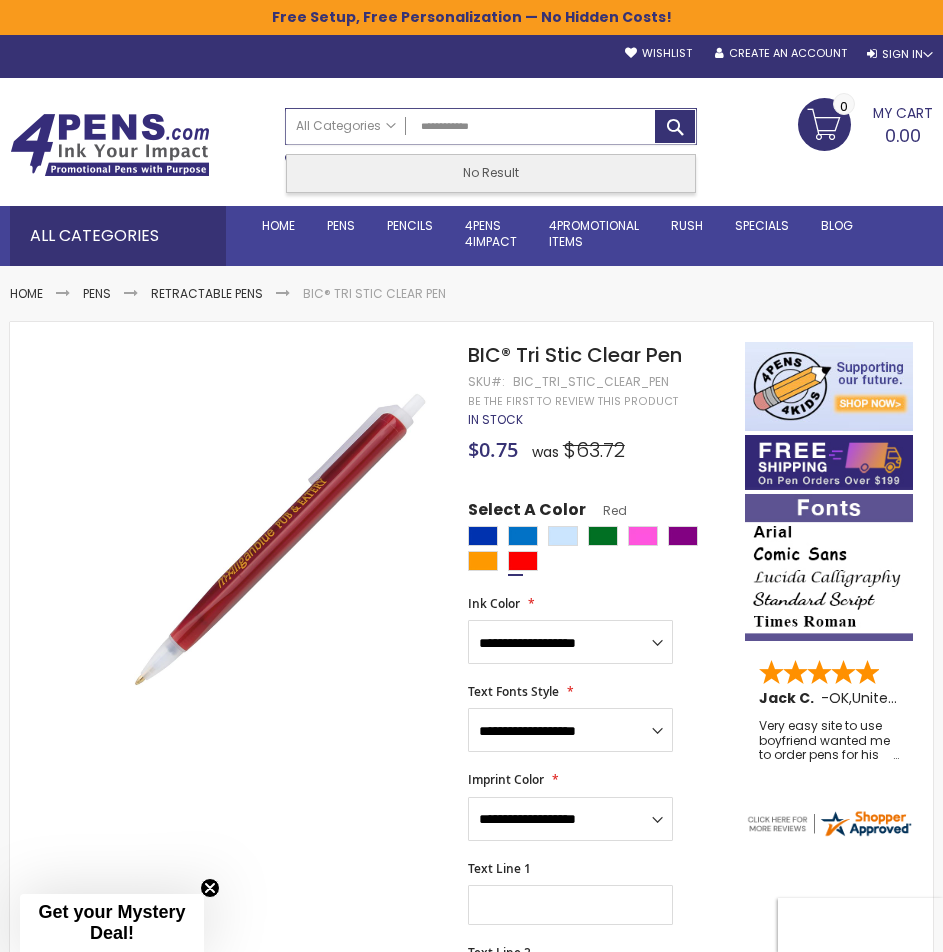 type on "**********" 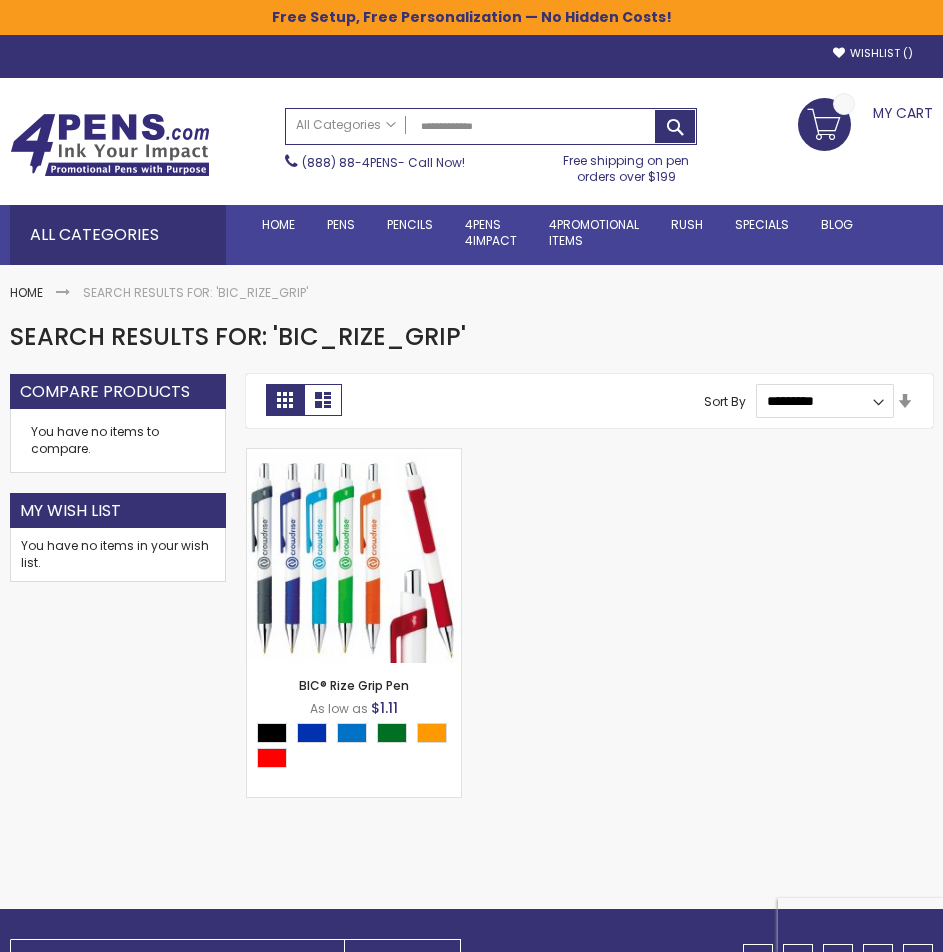 scroll, scrollTop: 0, scrollLeft: 0, axis: both 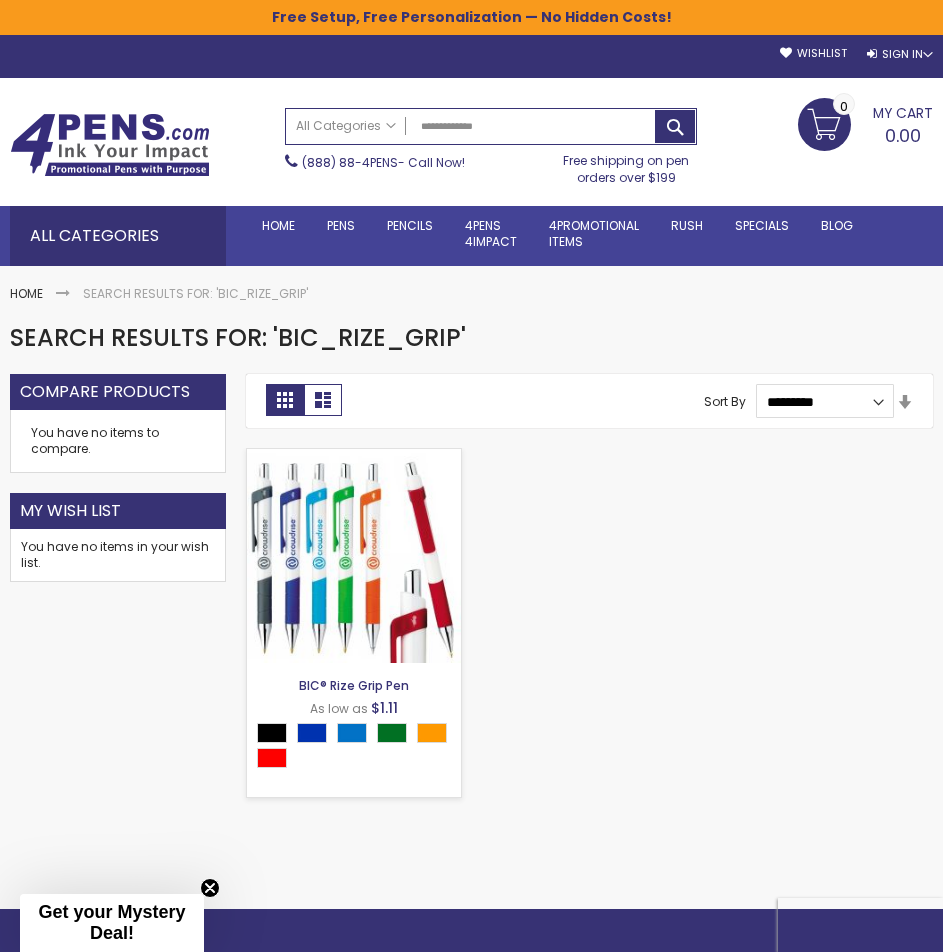 click on "BIC® Rize Grip Pen" at bounding box center (354, 685) 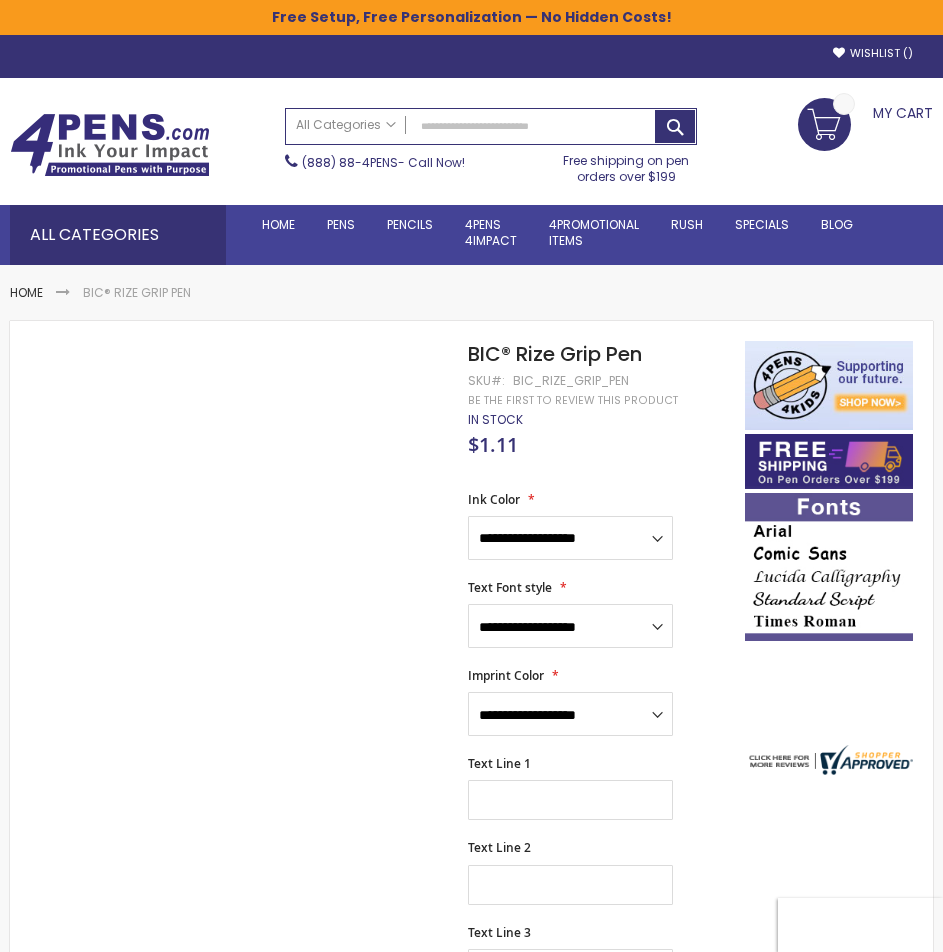 scroll, scrollTop: 0, scrollLeft: 0, axis: both 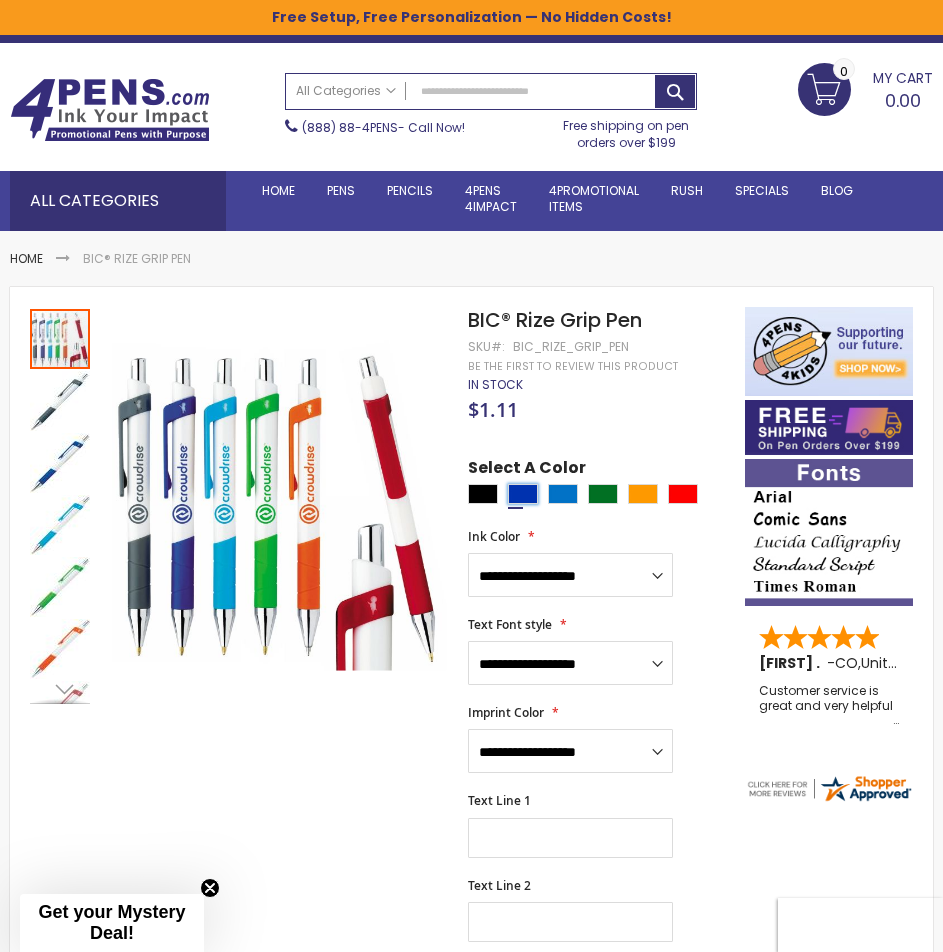 click at bounding box center [523, 494] 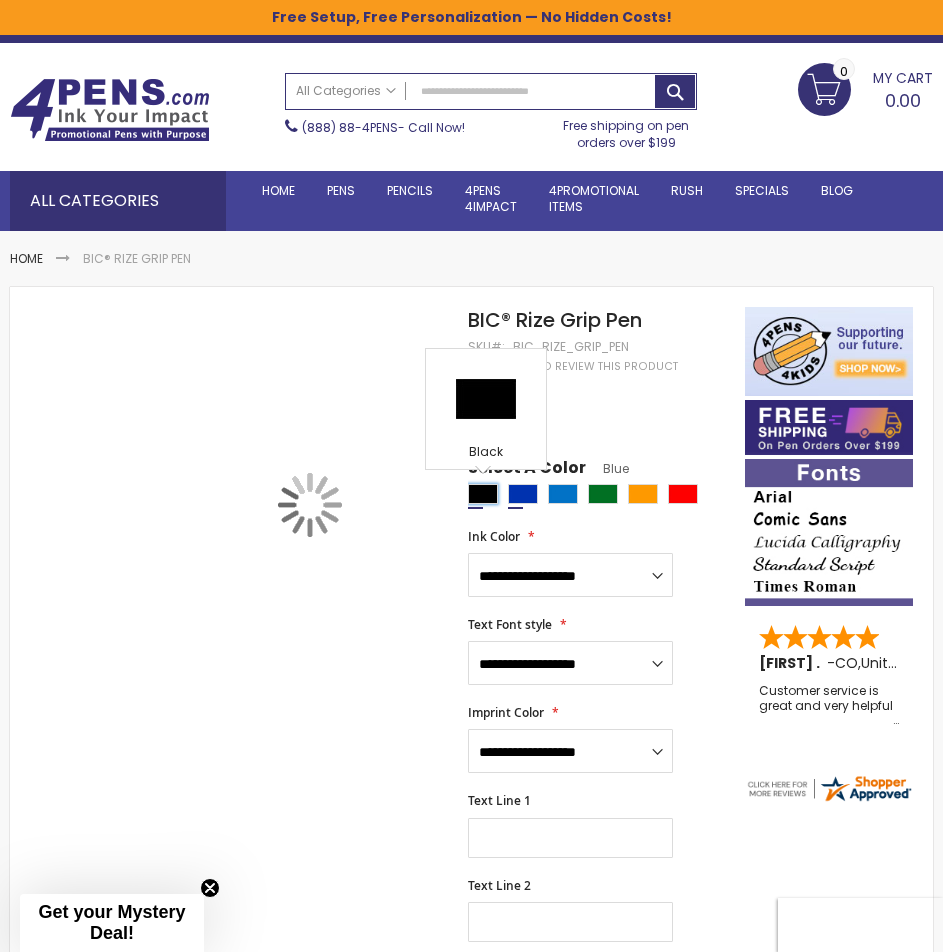 click at bounding box center [483, 494] 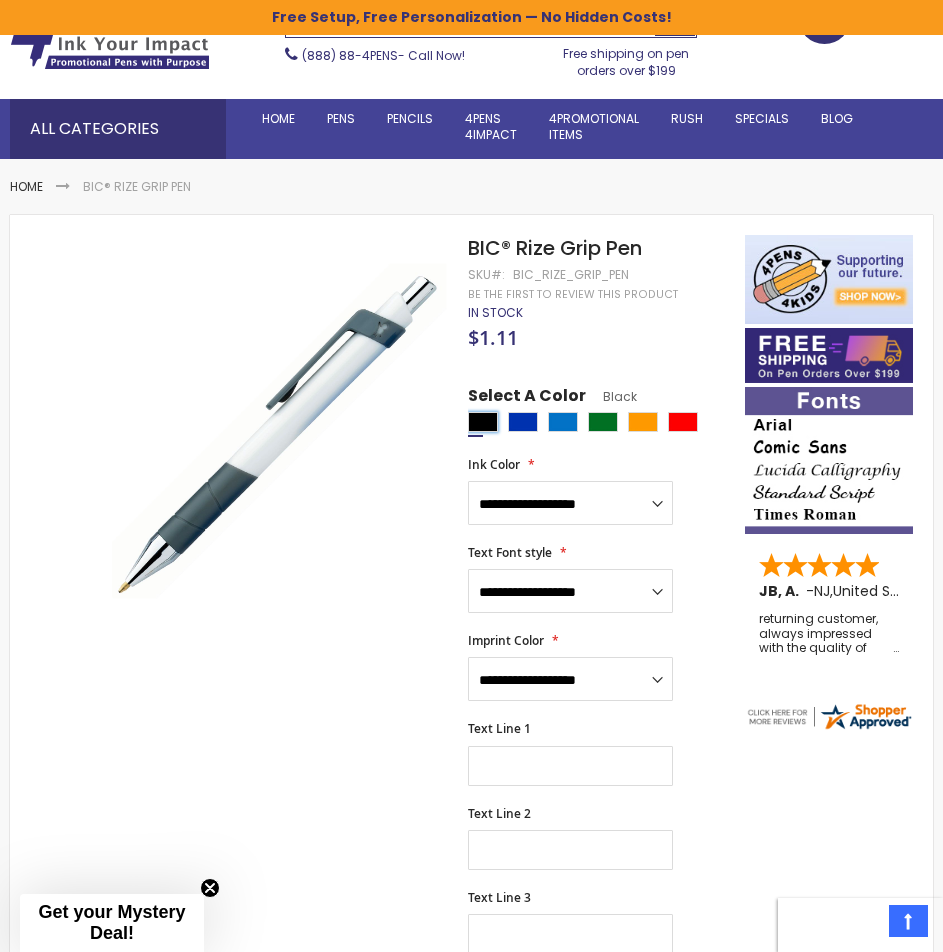 scroll, scrollTop: 0, scrollLeft: 0, axis: both 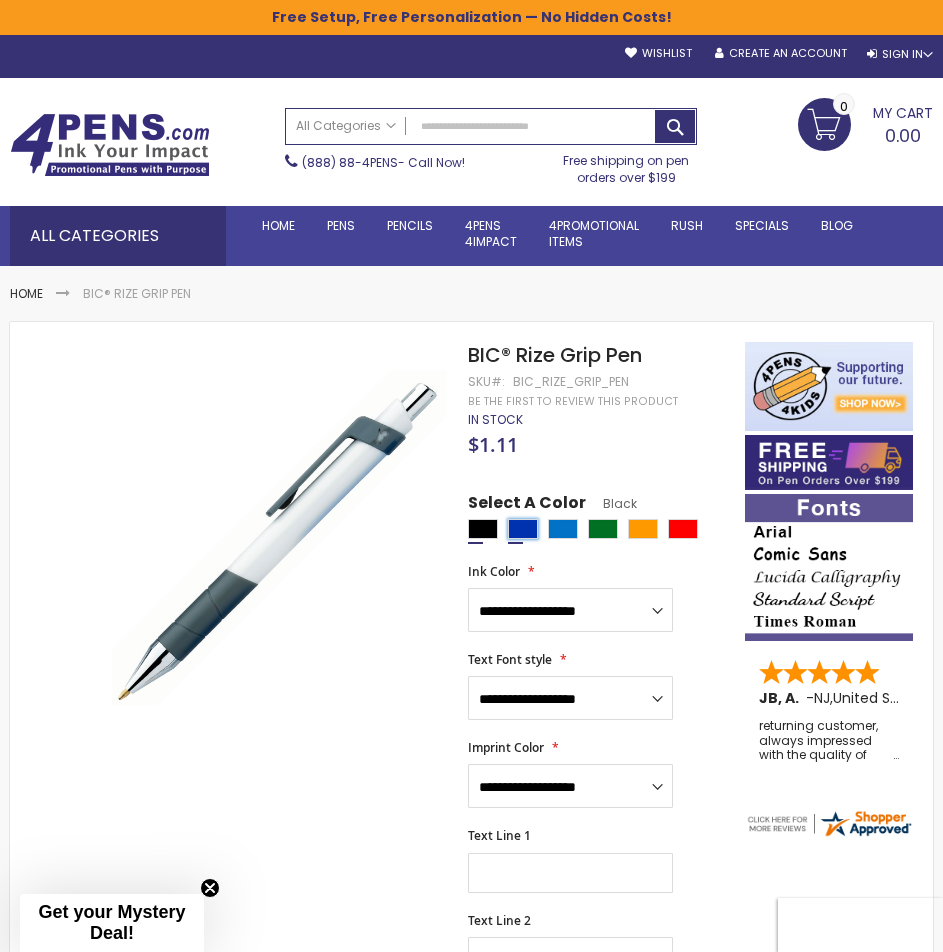 click at bounding box center (523, 529) 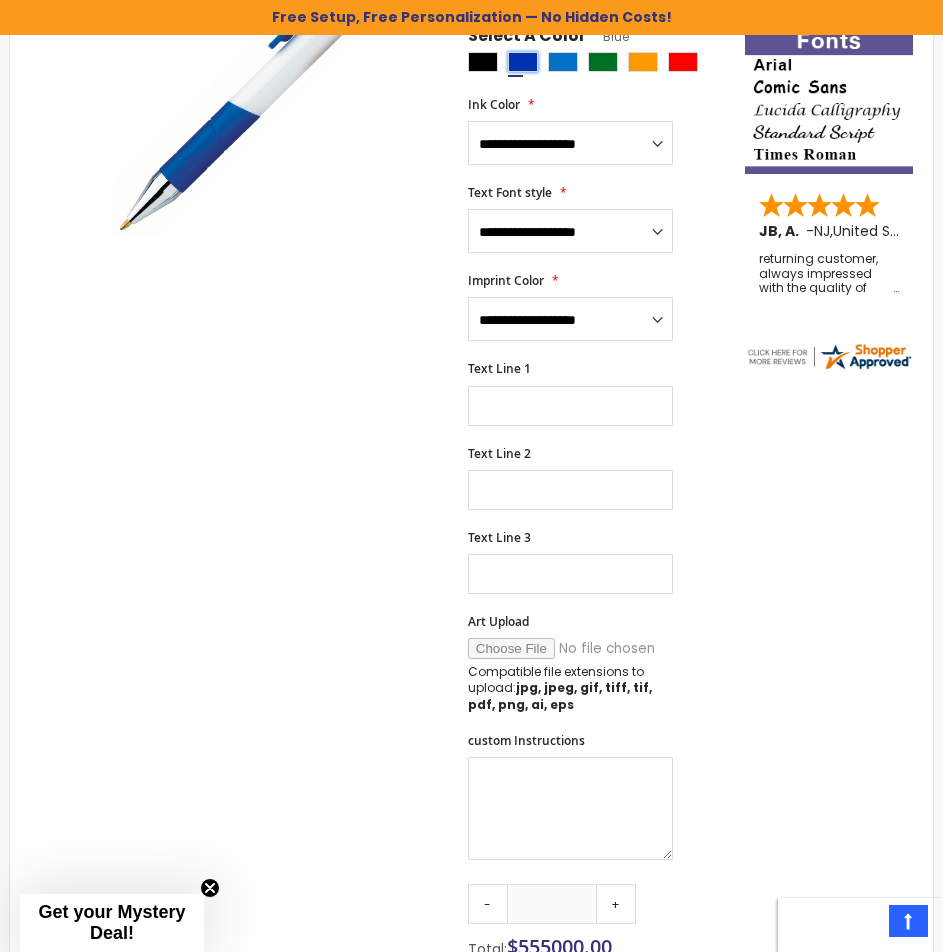scroll, scrollTop: 0, scrollLeft: 0, axis: both 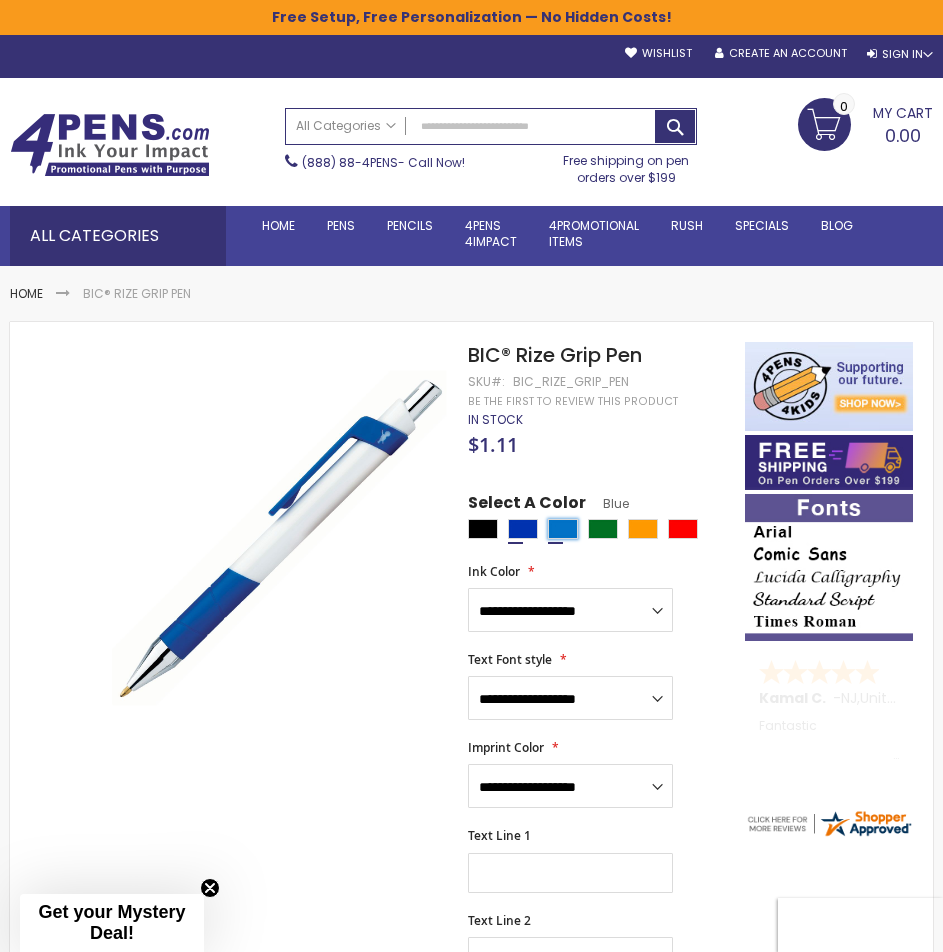 click at bounding box center (563, 529) 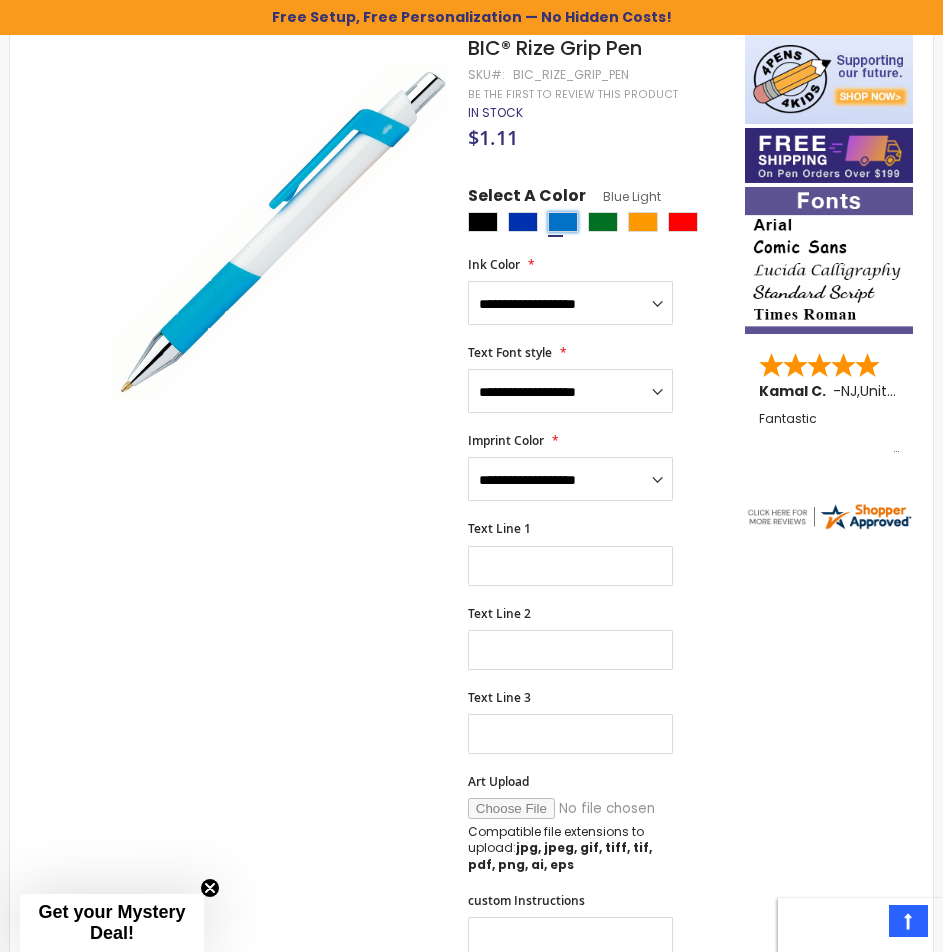 scroll, scrollTop: 233, scrollLeft: 0, axis: vertical 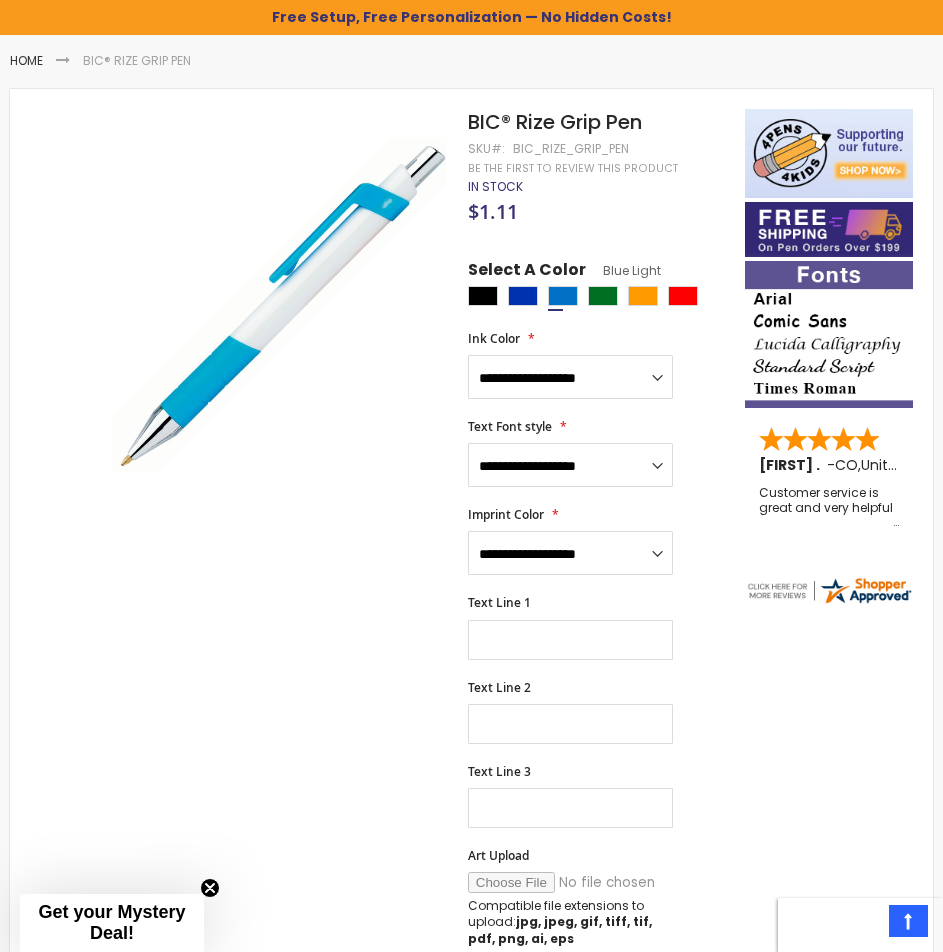 click on "Select A Color Blue Light ****" at bounding box center [596, 285] 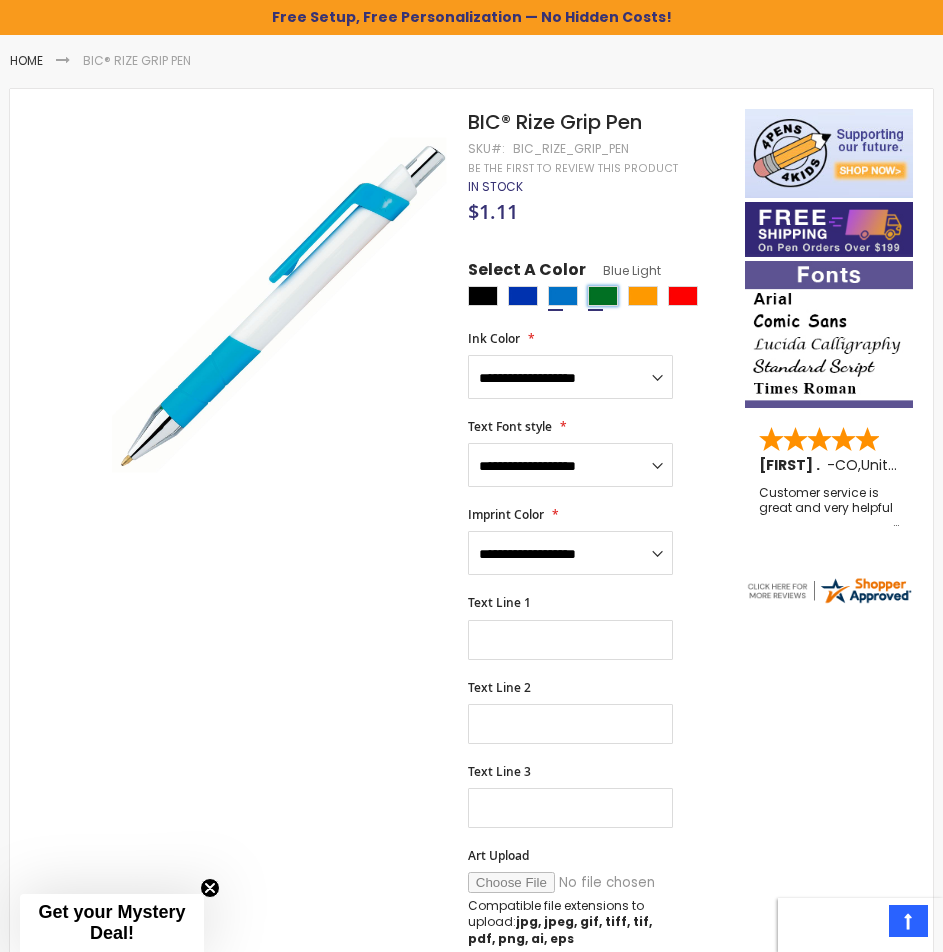 click at bounding box center [603, 296] 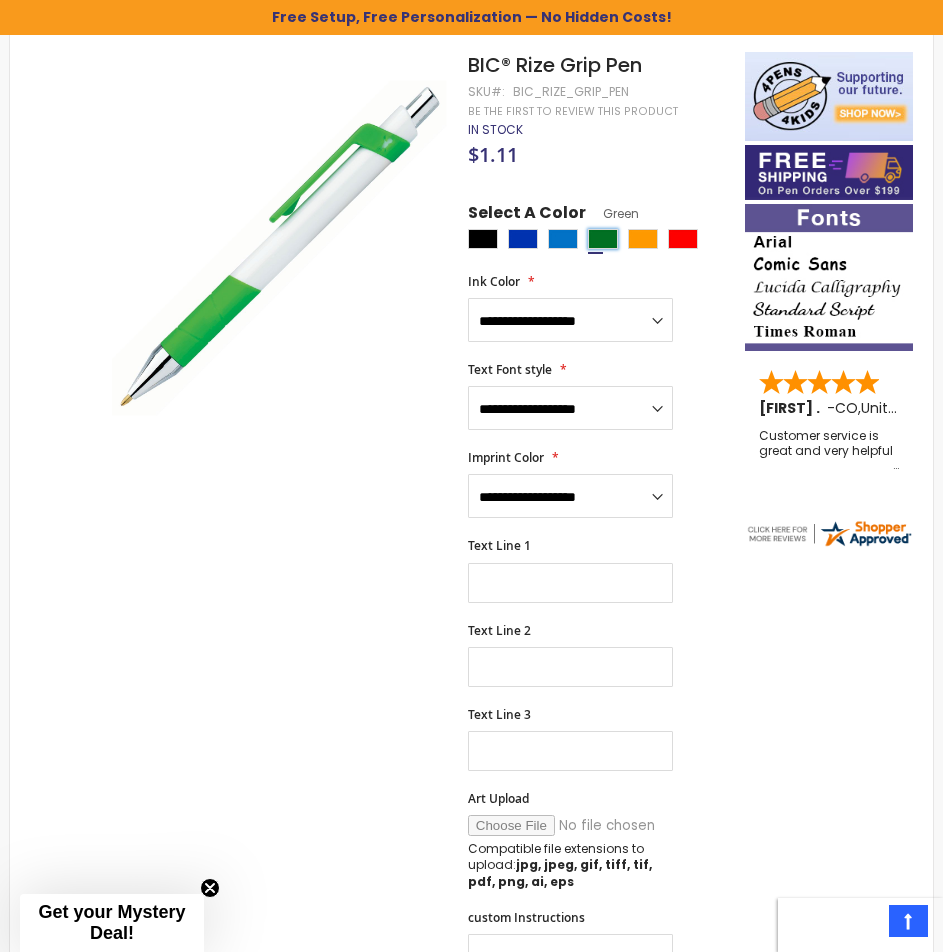 scroll, scrollTop: 233, scrollLeft: 0, axis: vertical 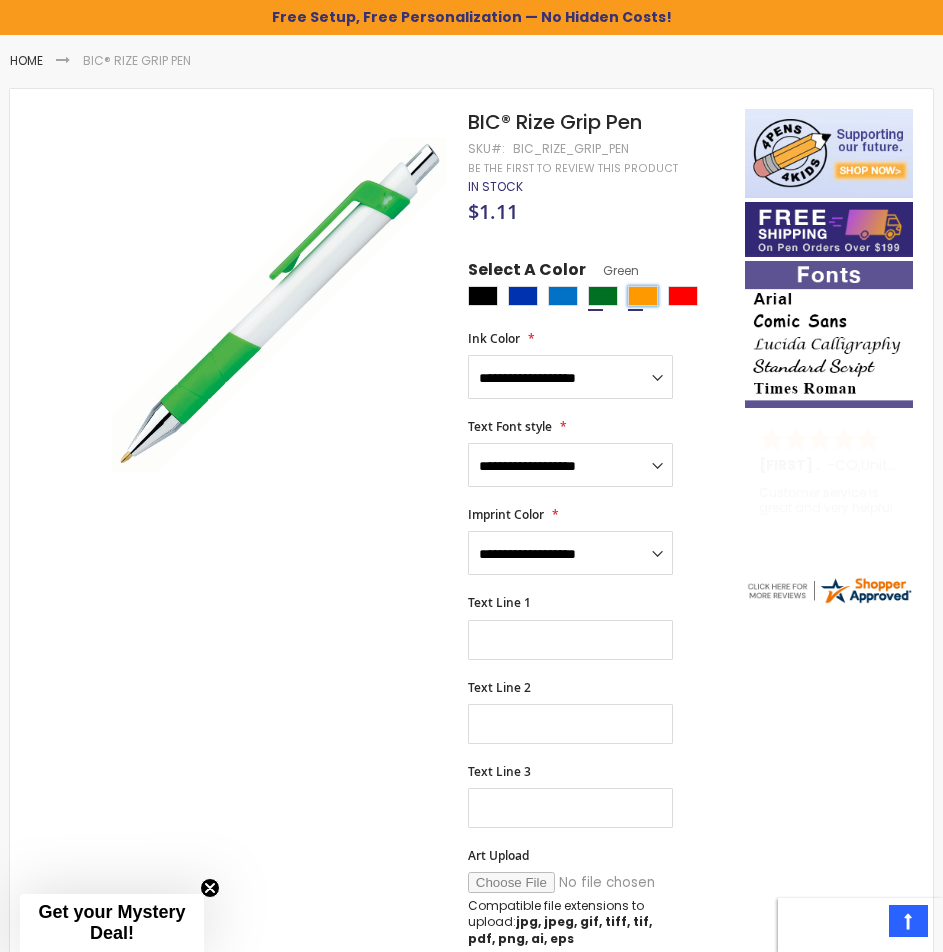 click at bounding box center (643, 296) 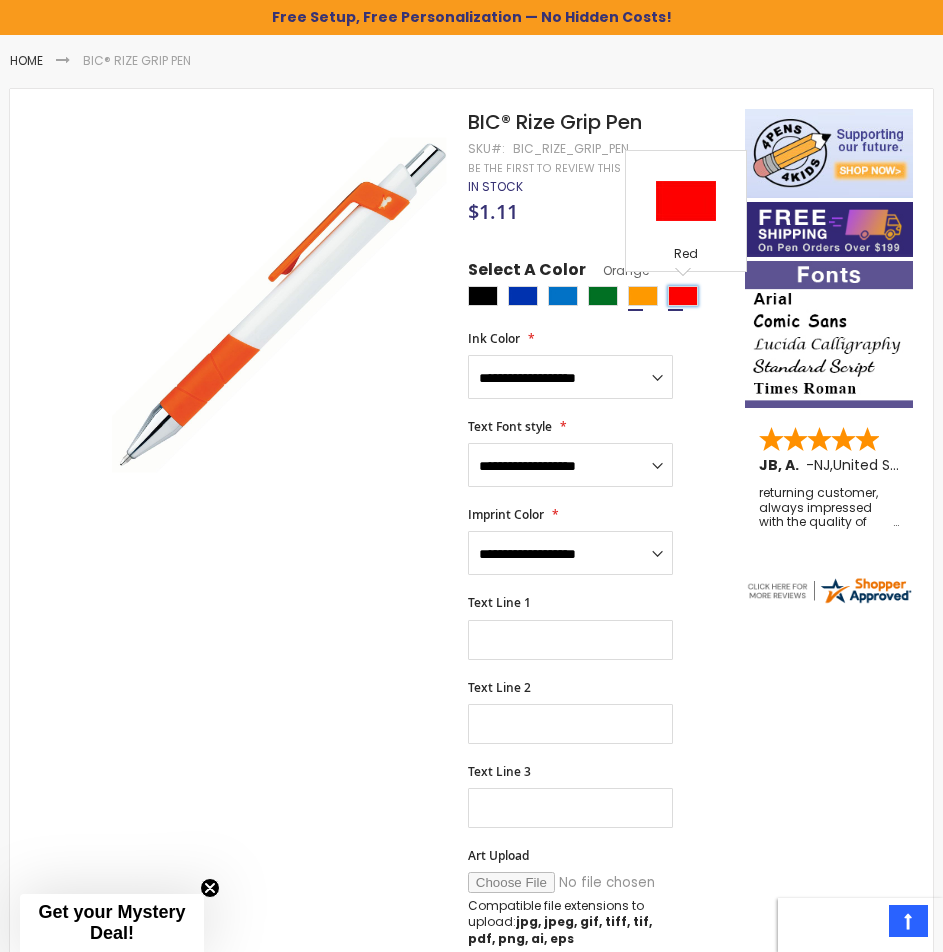 click at bounding box center [683, 296] 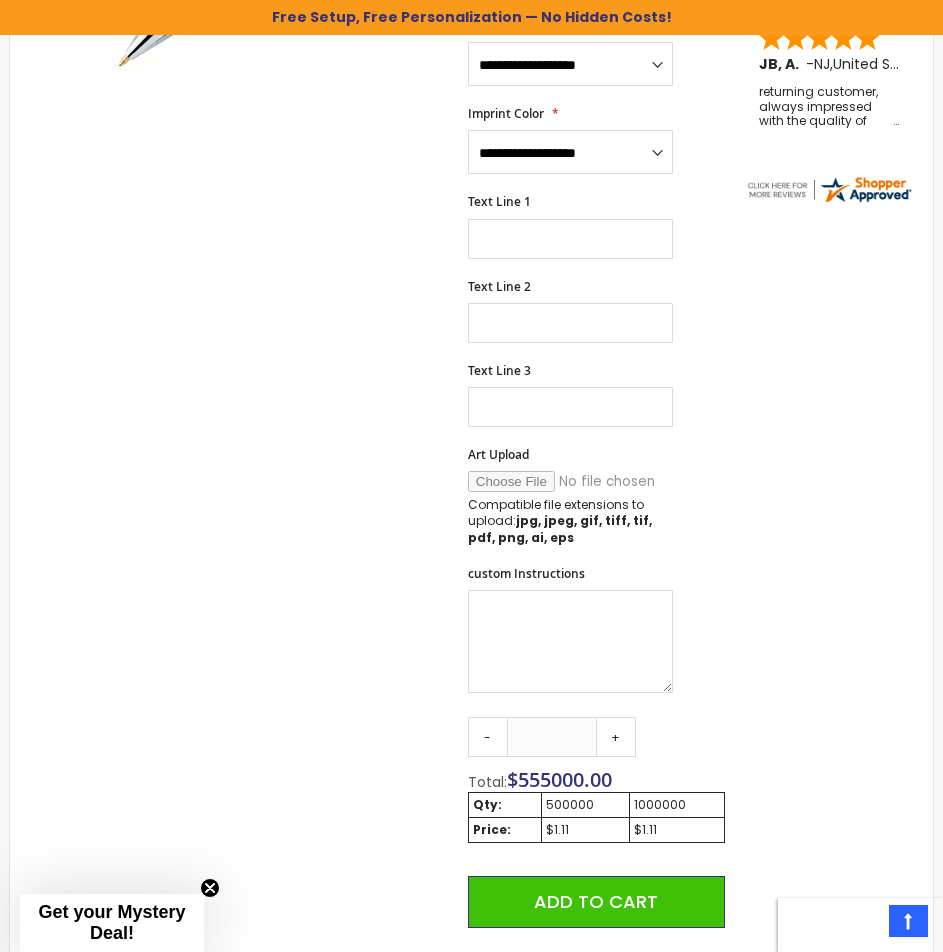 scroll, scrollTop: 700, scrollLeft: 0, axis: vertical 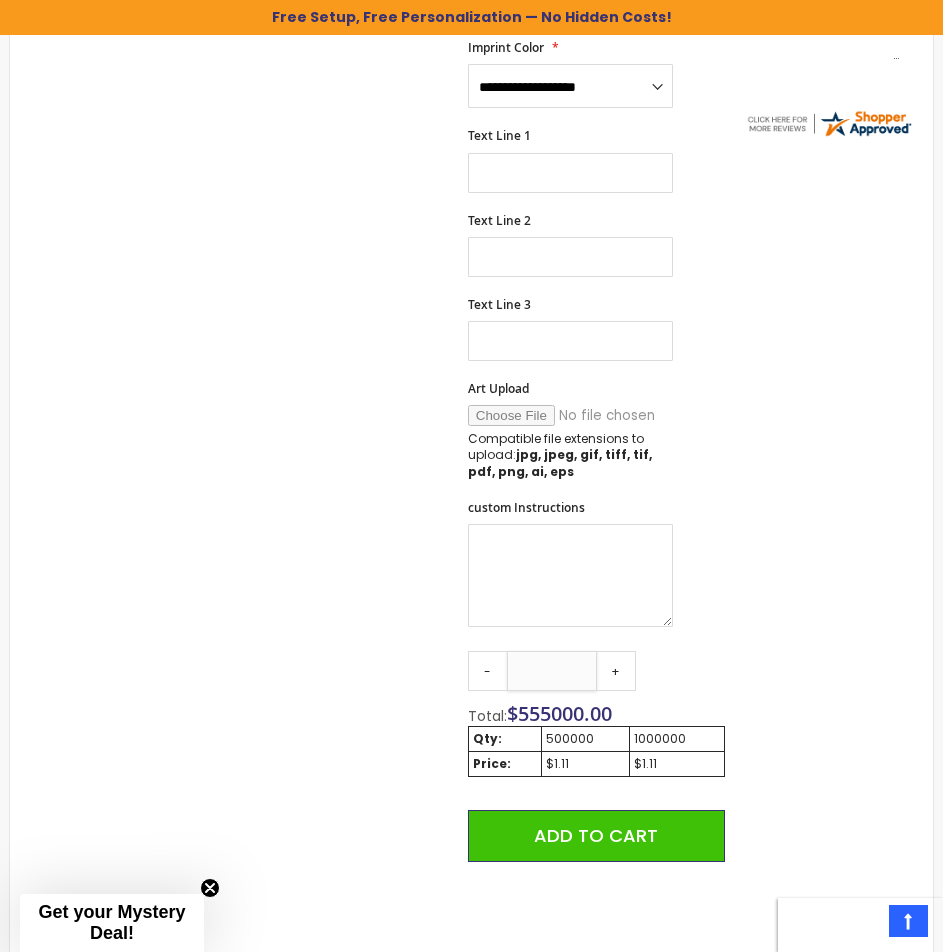 click on "******" at bounding box center [552, 671] 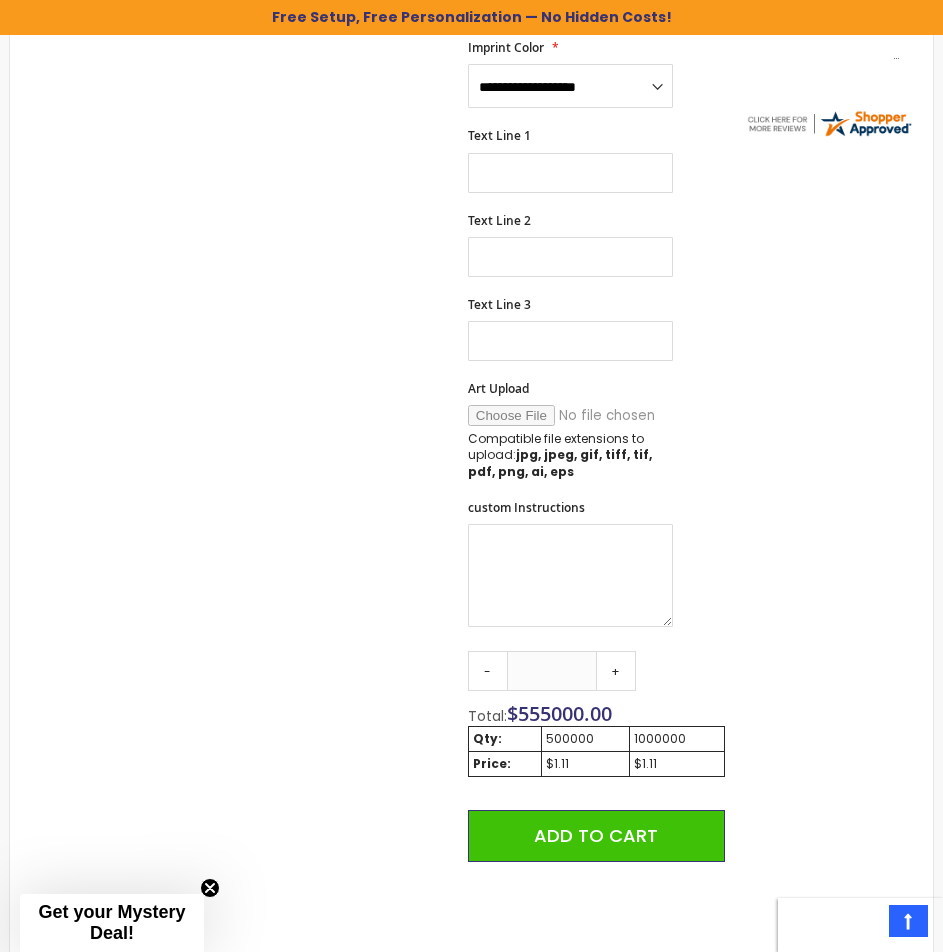 click on "Qty
-
******
+
Total:  $ [PRICE]
Qty:
******
******
Price:
$1.11
$1.11
Add to Cart
@import url(//fonts.googleapis.com/css?family=Google+Sans_old:500) ••••••" at bounding box center [596, 834] 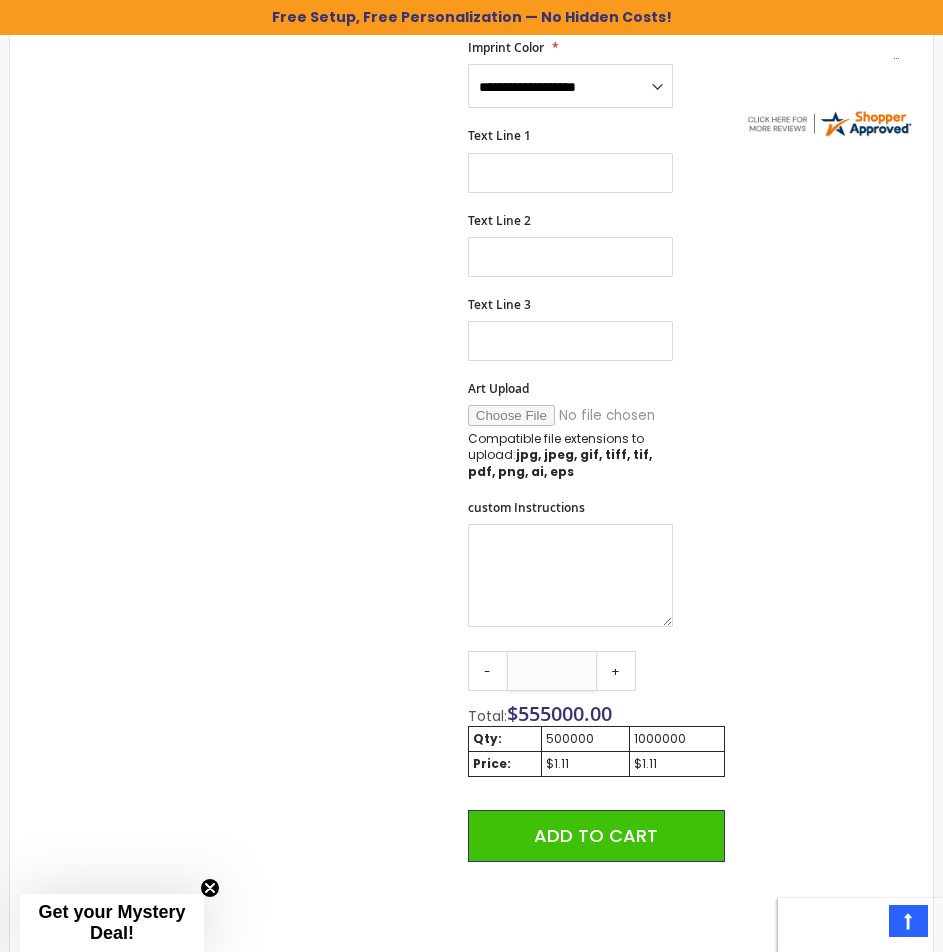 click on "******" at bounding box center [552, 671] 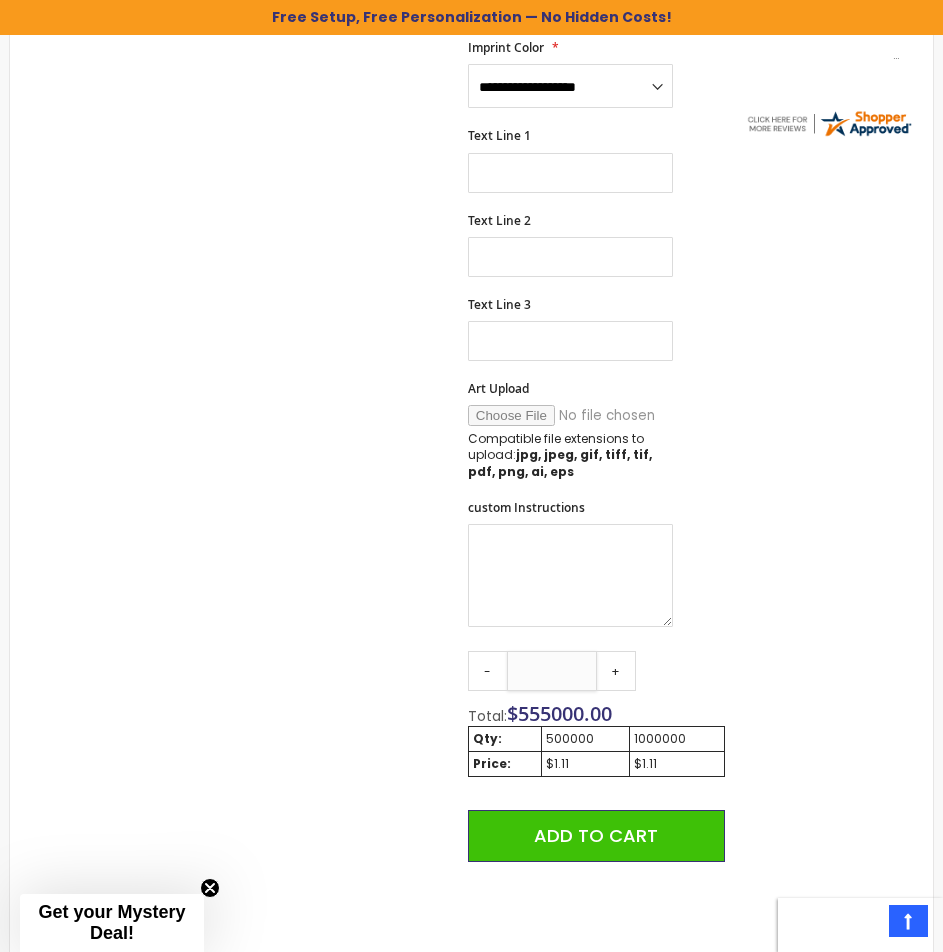 click on "******" at bounding box center [552, 671] 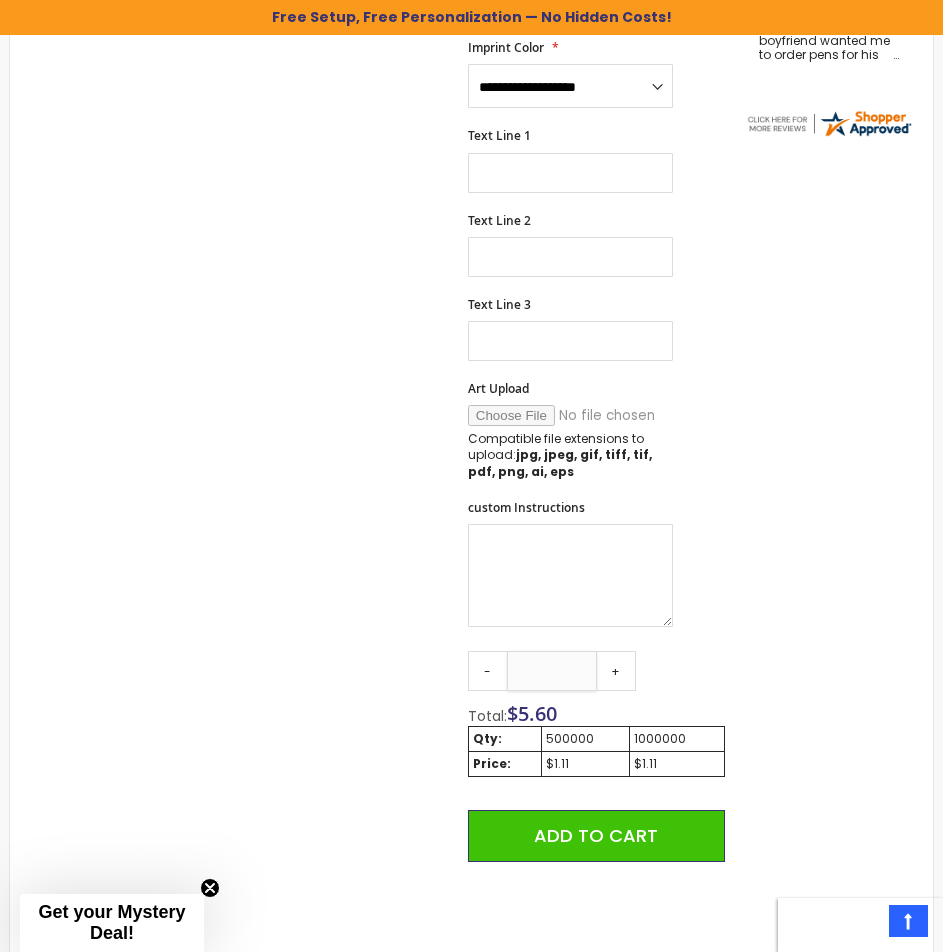 type on "*" 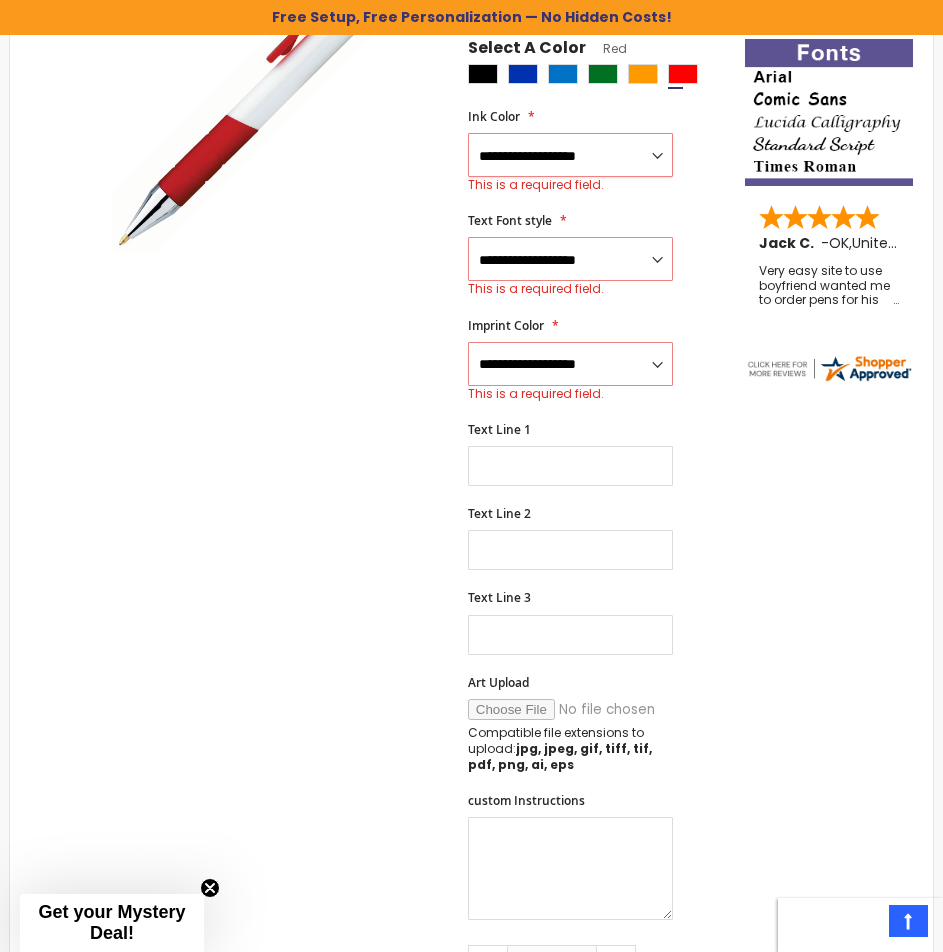scroll, scrollTop: 345, scrollLeft: 0, axis: vertical 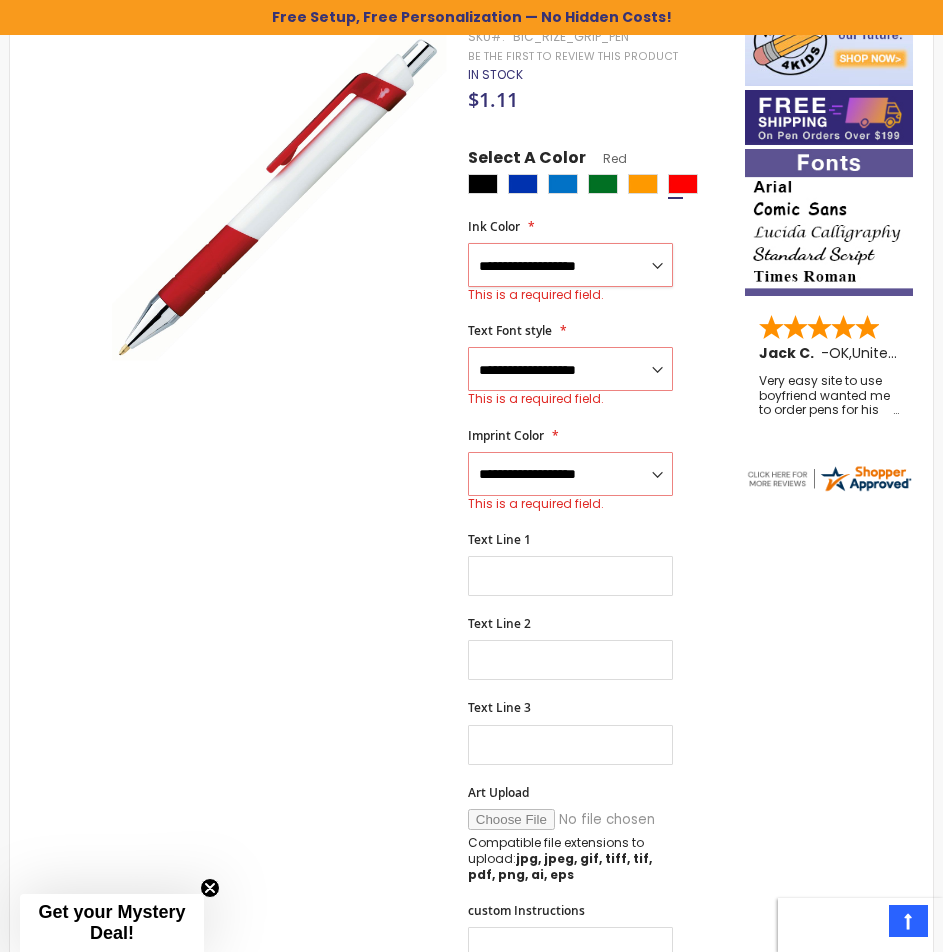 click on "**********" at bounding box center [571, 265] 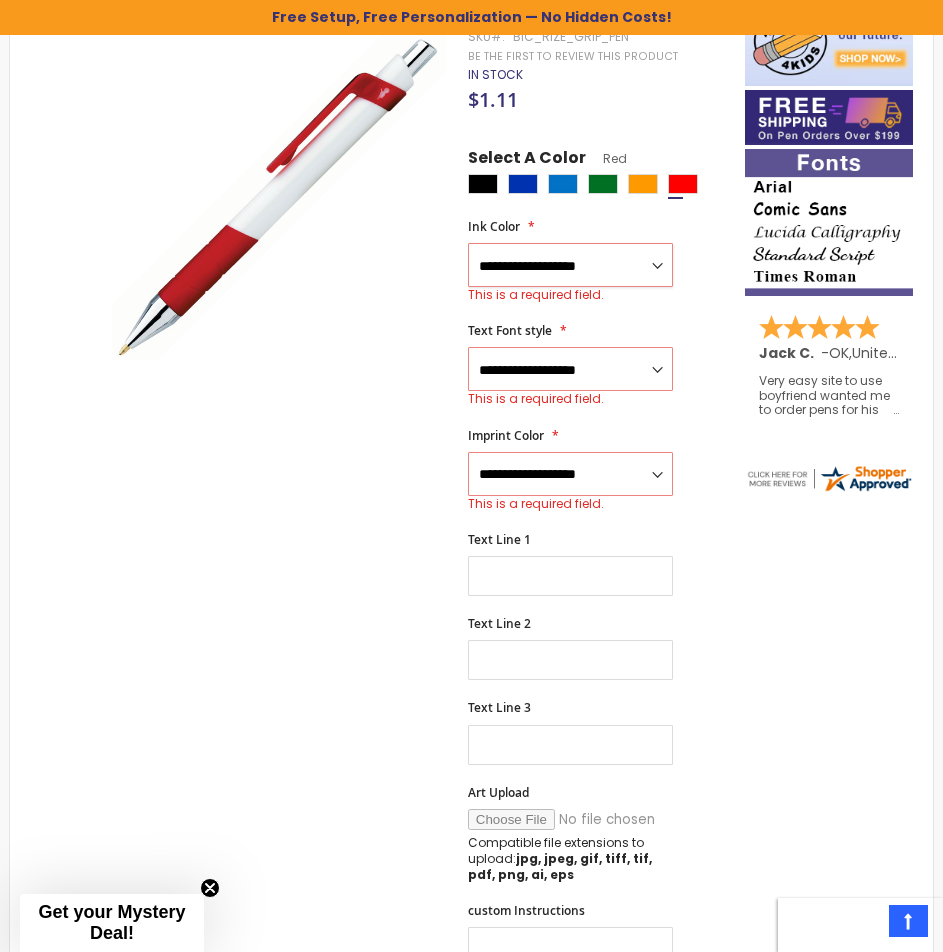 select on "****" 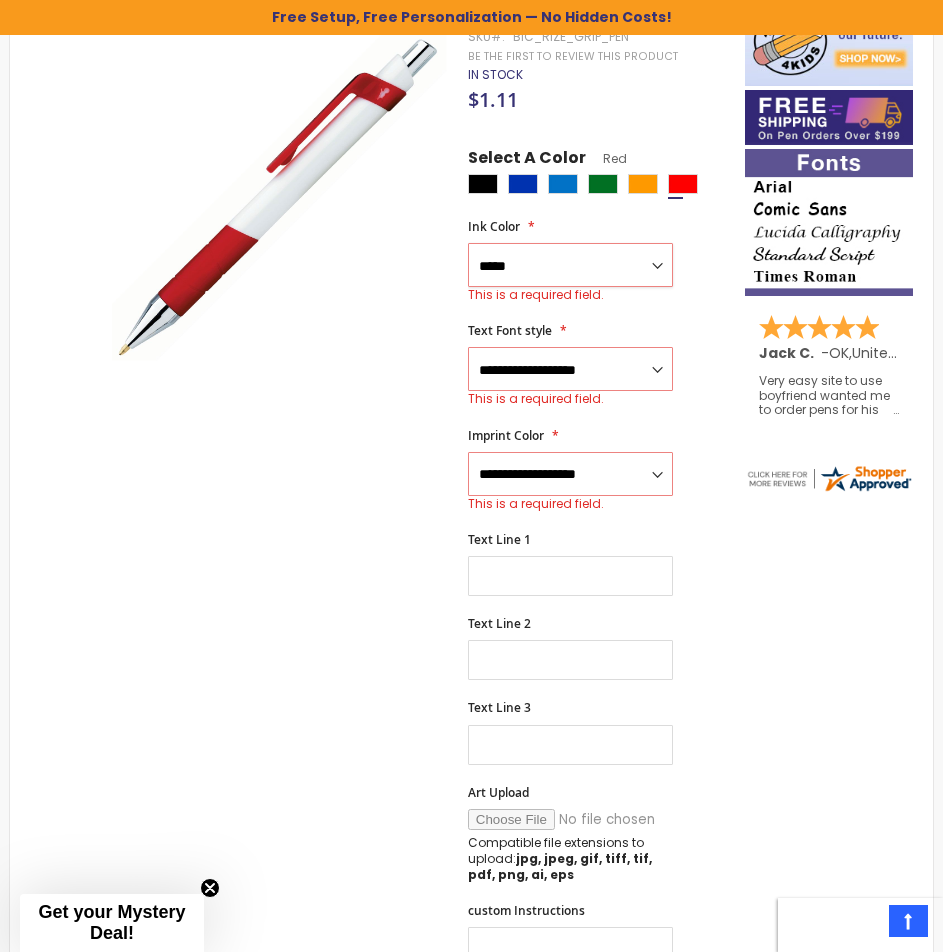 click on "**********" at bounding box center (571, 265) 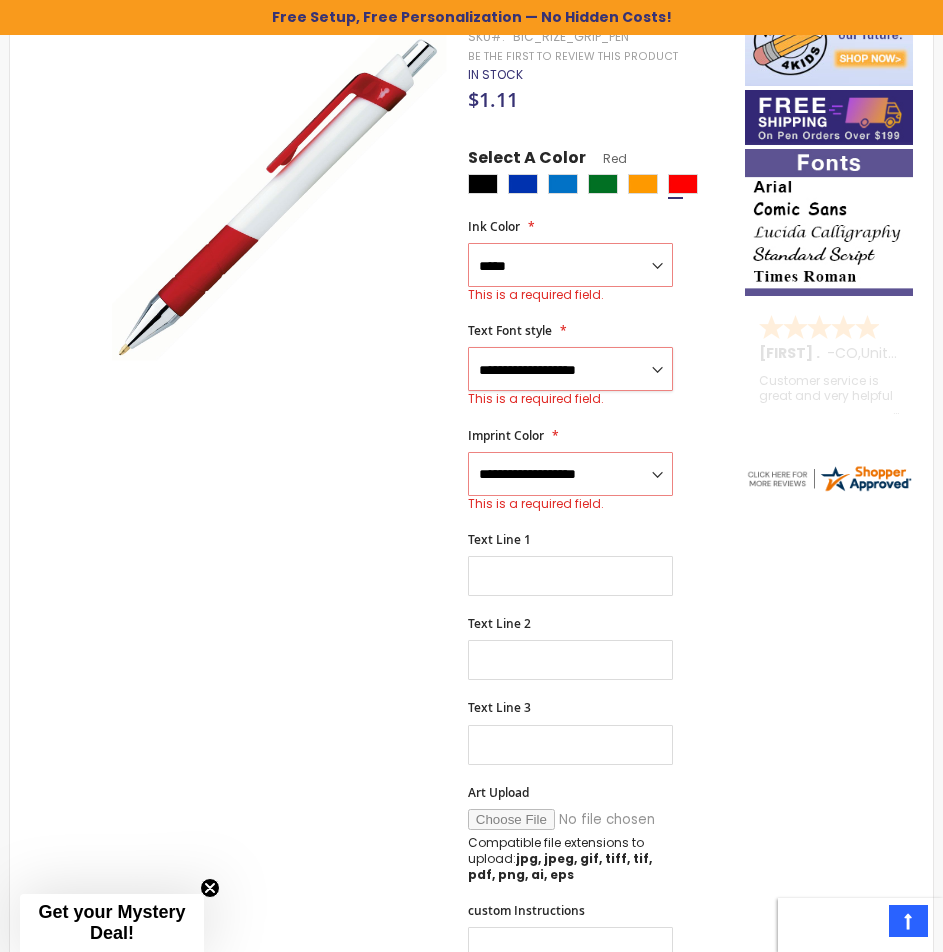 click on "**********" at bounding box center (571, 369) 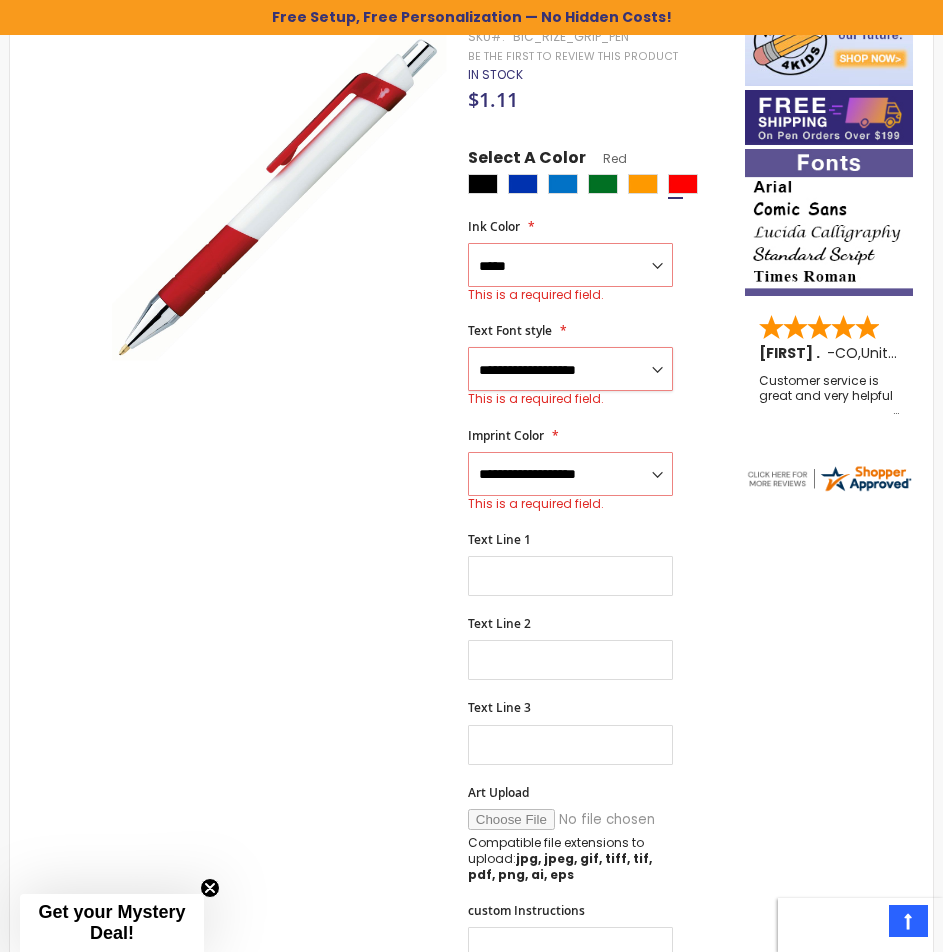 select on "****" 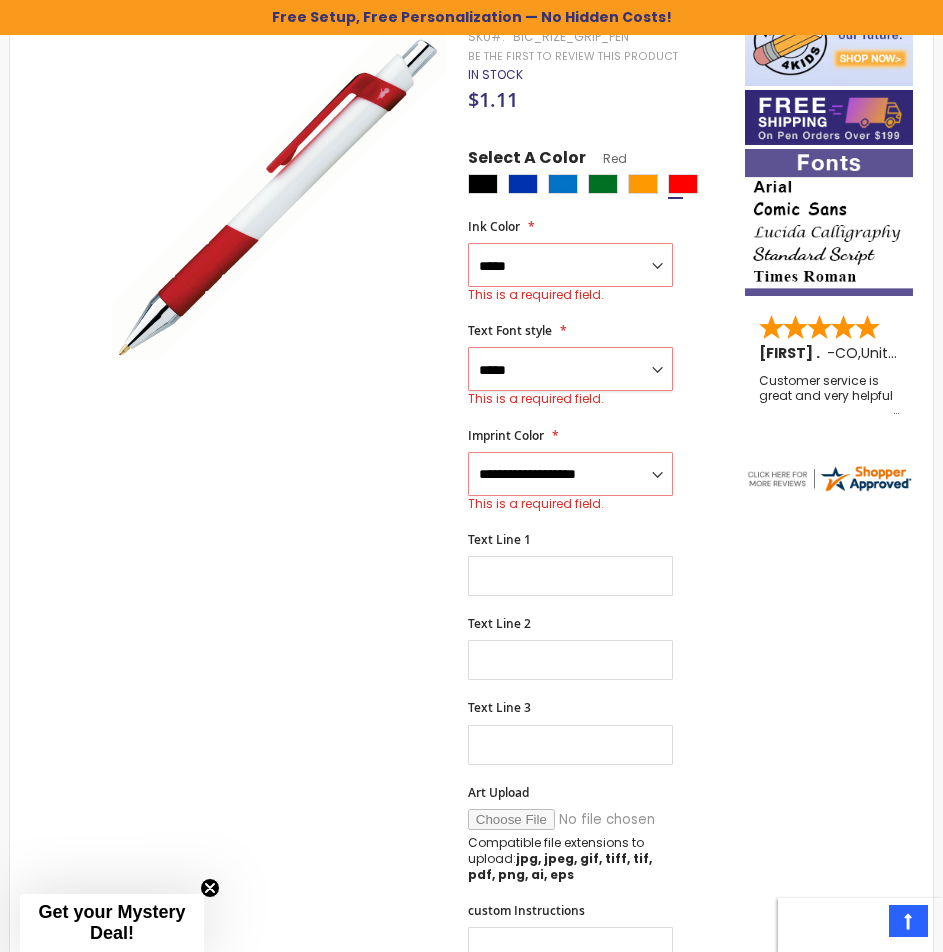 click on "**********" at bounding box center (571, 369) 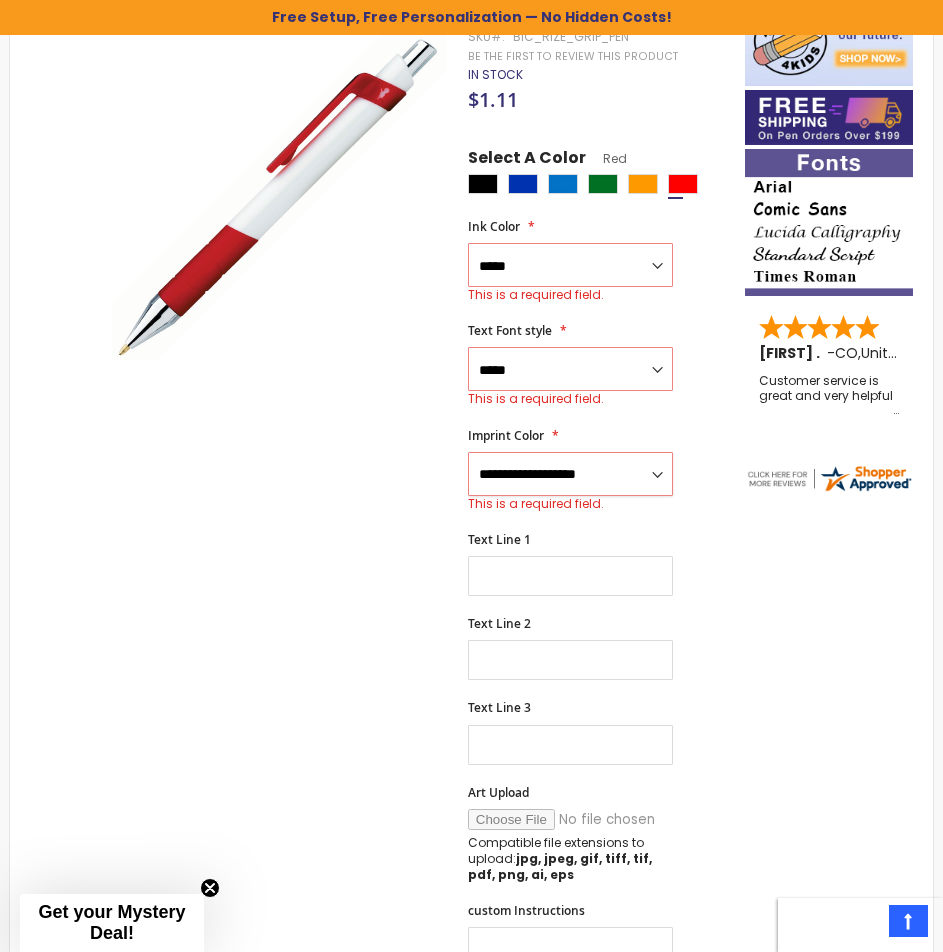 click on "**********" at bounding box center (571, 474) 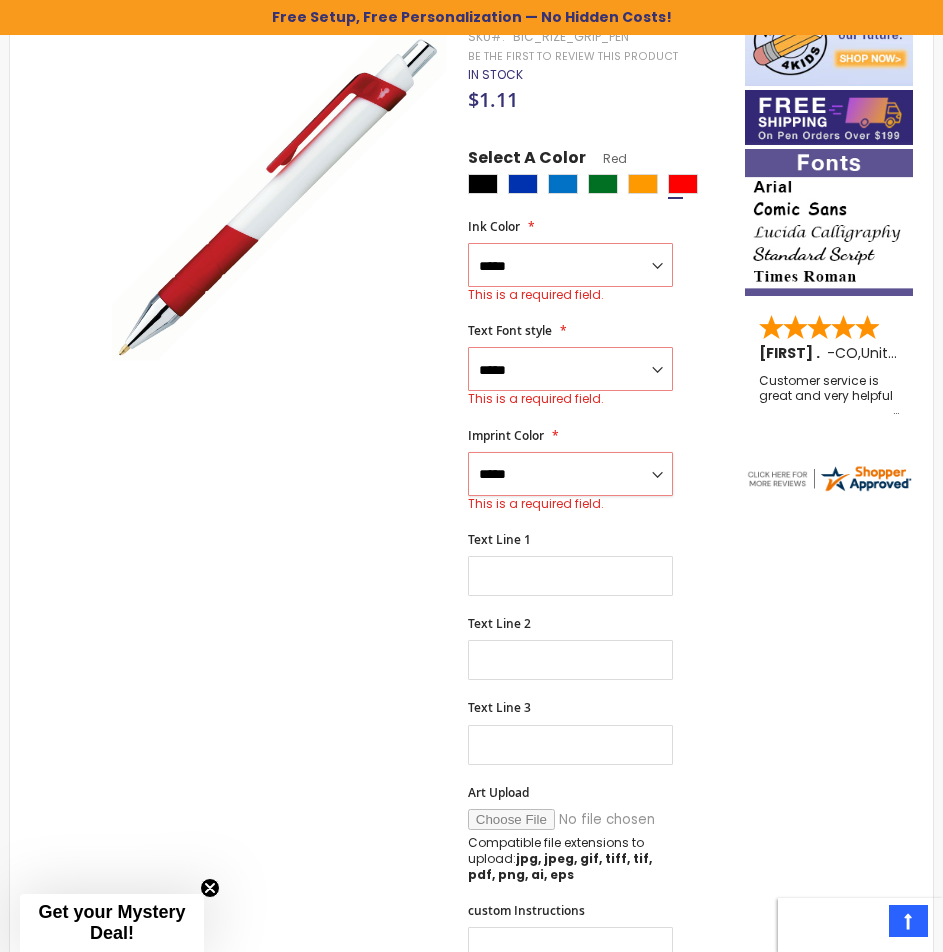 click on "**********" at bounding box center (571, 474) 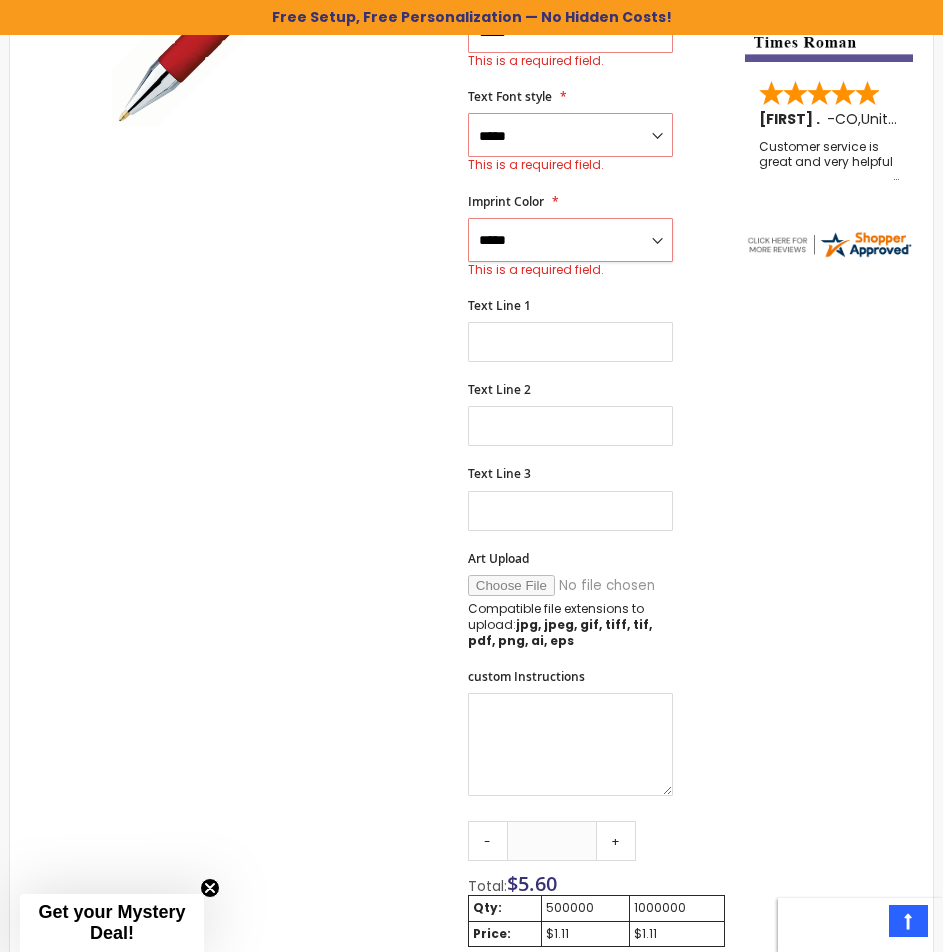 scroll, scrollTop: 812, scrollLeft: 0, axis: vertical 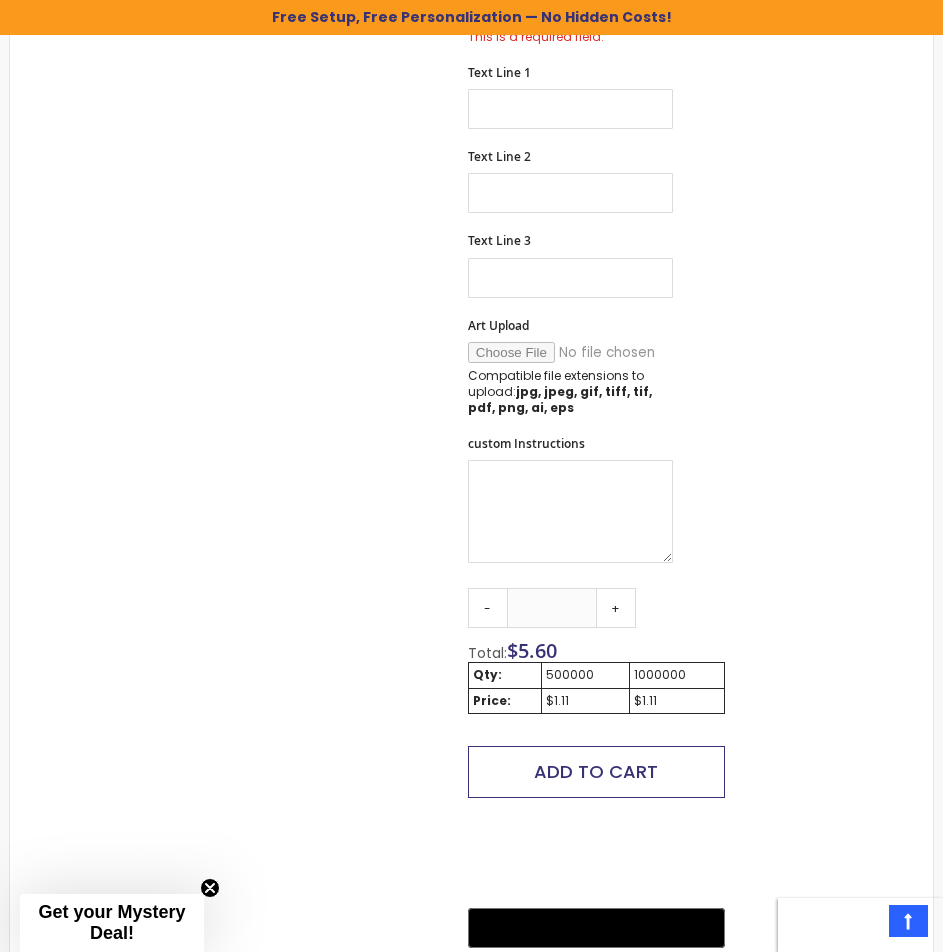 click on "Add to Cart" at bounding box center (596, 771) 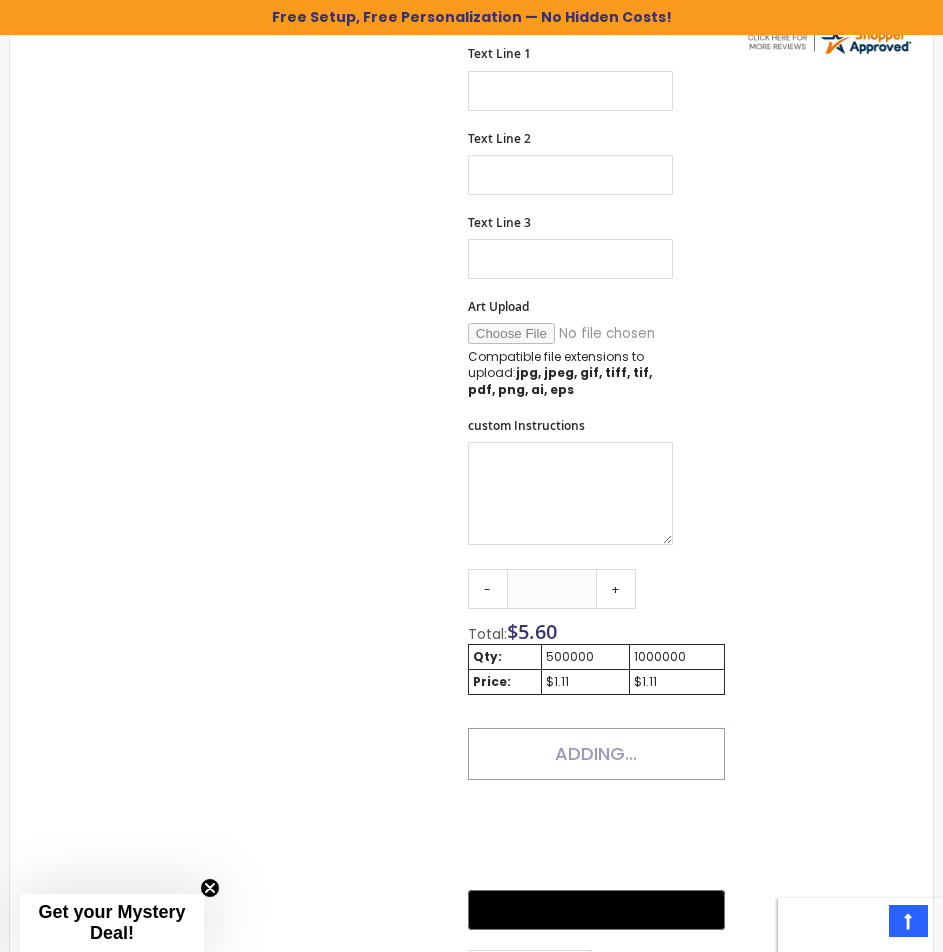 scroll, scrollTop: 496, scrollLeft: 0, axis: vertical 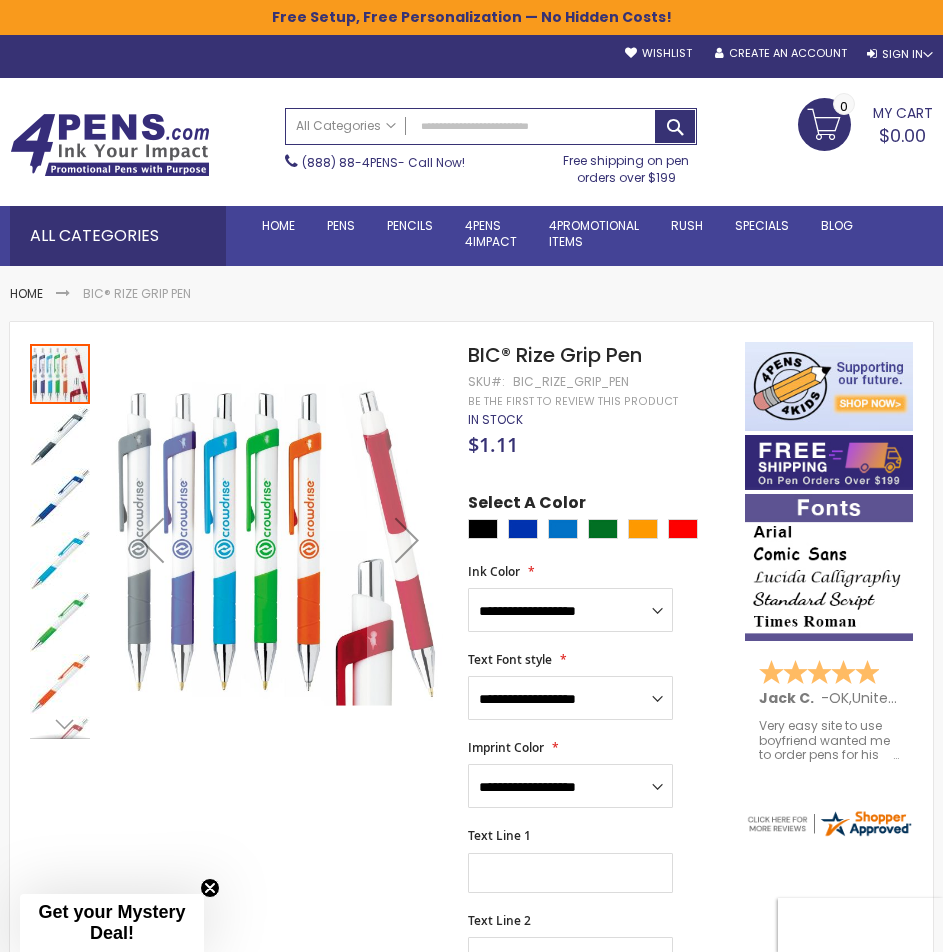 click on "My Cart
$0.00
0" at bounding box center (865, 123) 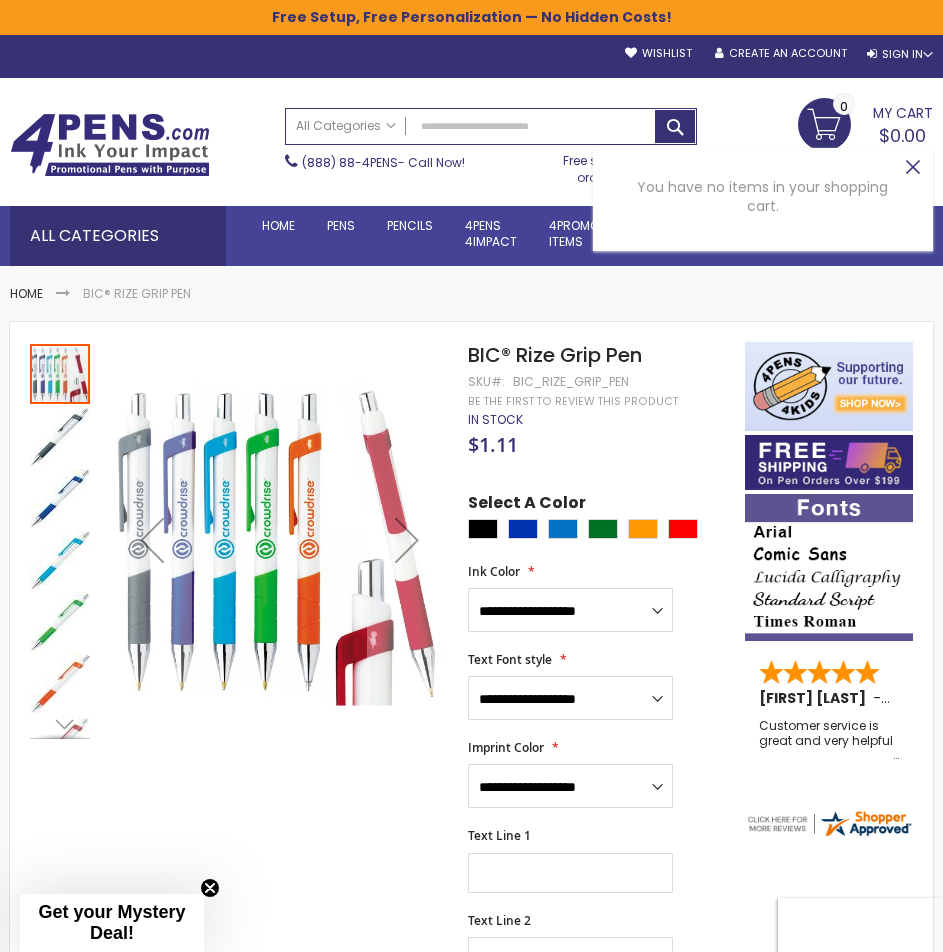 click on "Close" at bounding box center (913, 168) 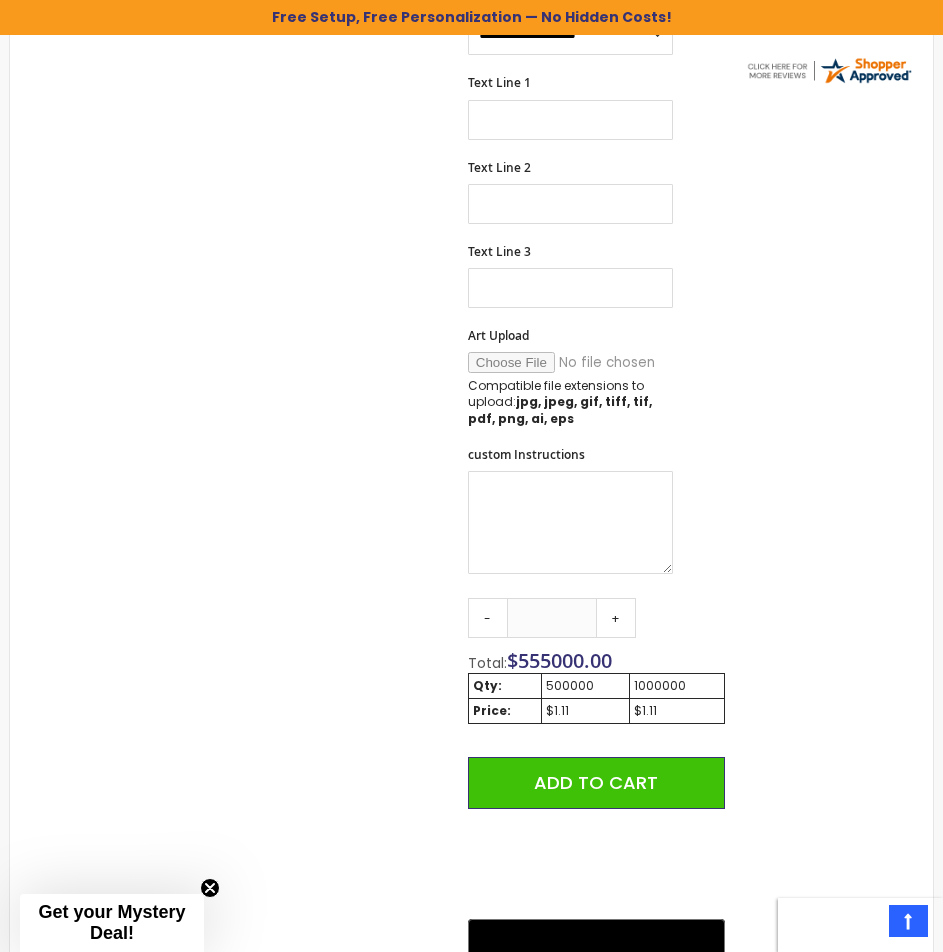scroll, scrollTop: 933, scrollLeft: 0, axis: vertical 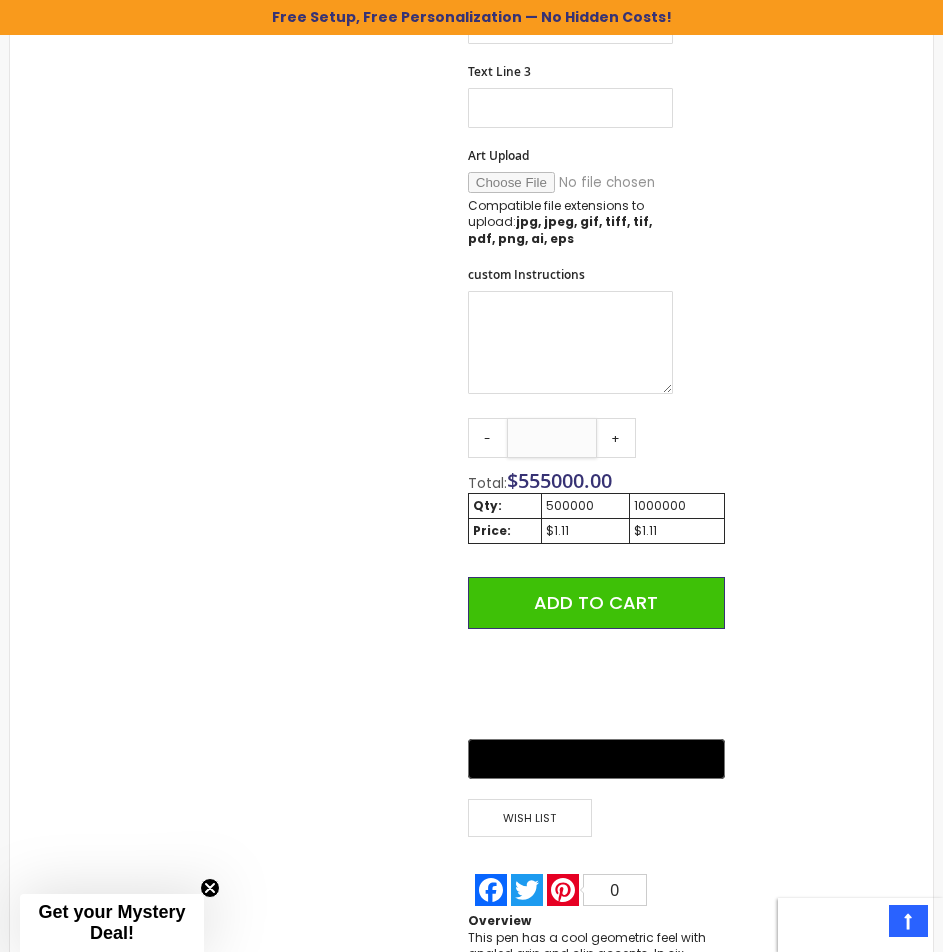 click on "******" at bounding box center (552, 438) 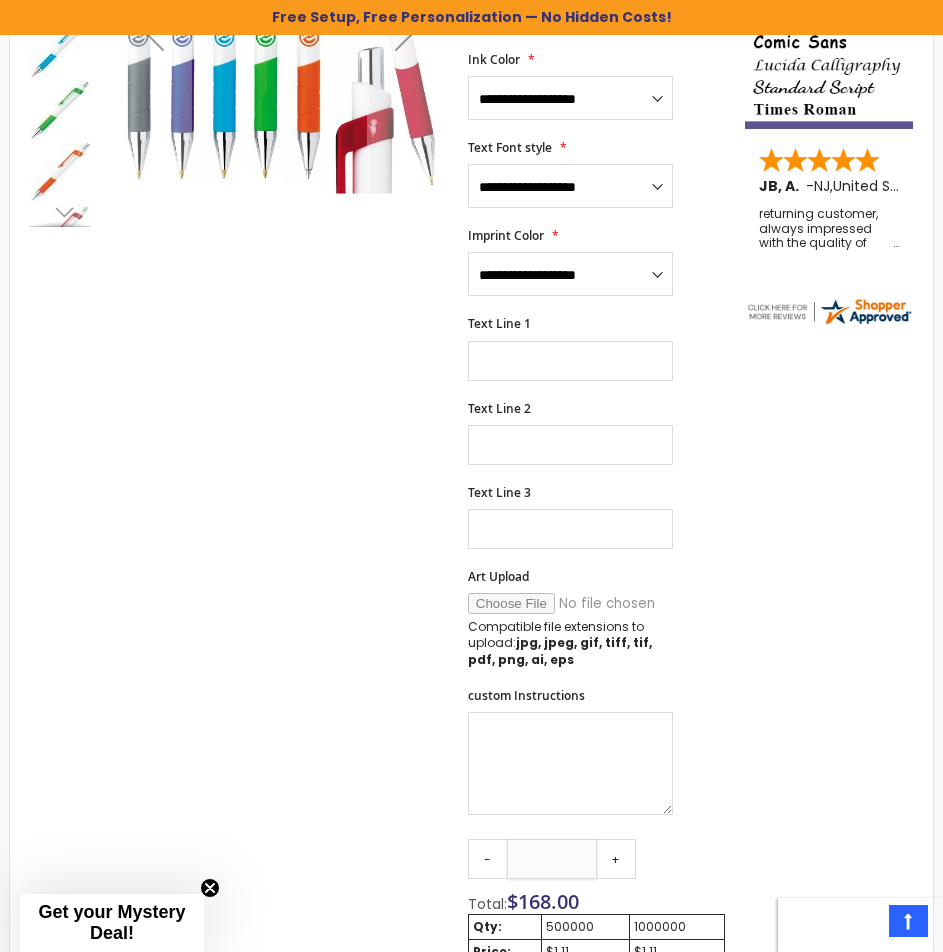 scroll, scrollTop: 467, scrollLeft: 0, axis: vertical 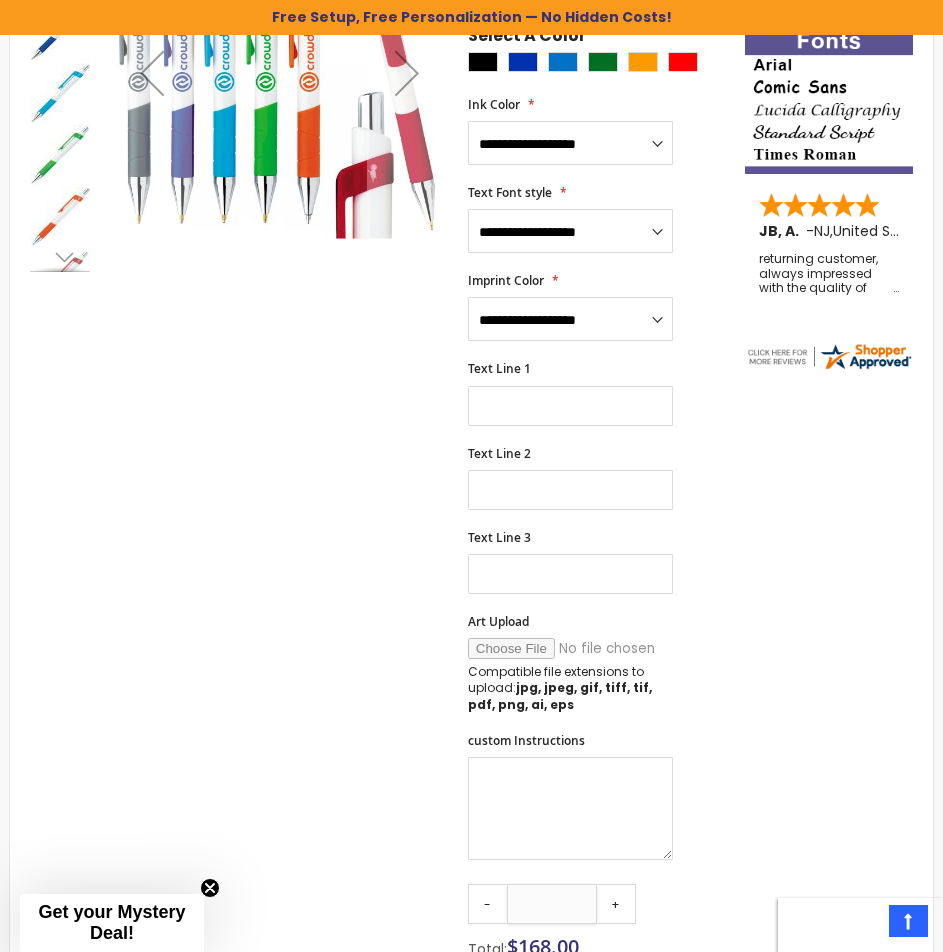 type on "***" 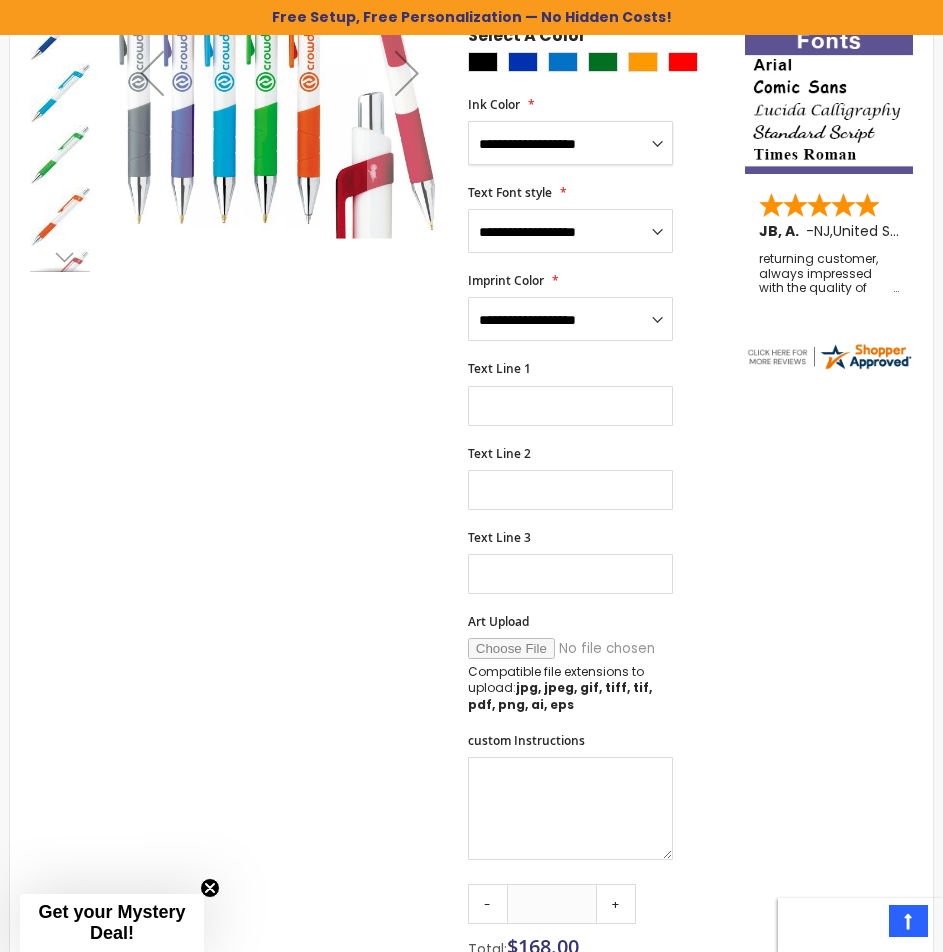 click on "**********" at bounding box center [571, 143] 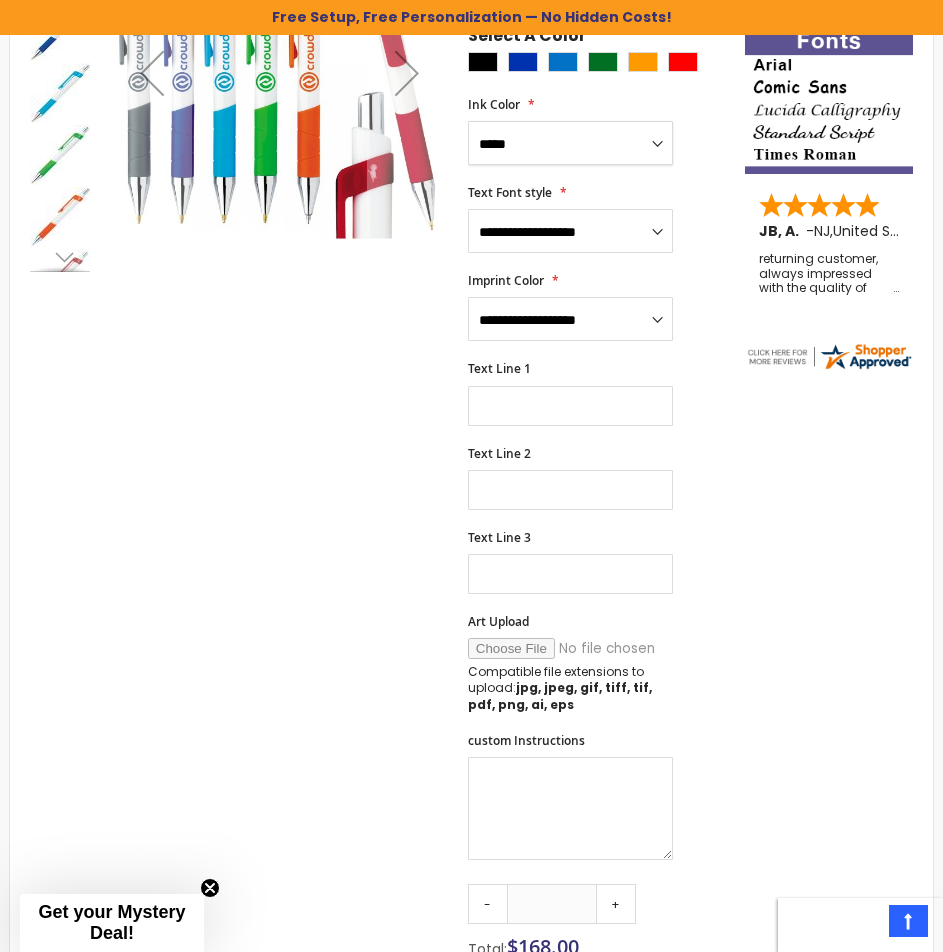 click on "**********" at bounding box center [571, 143] 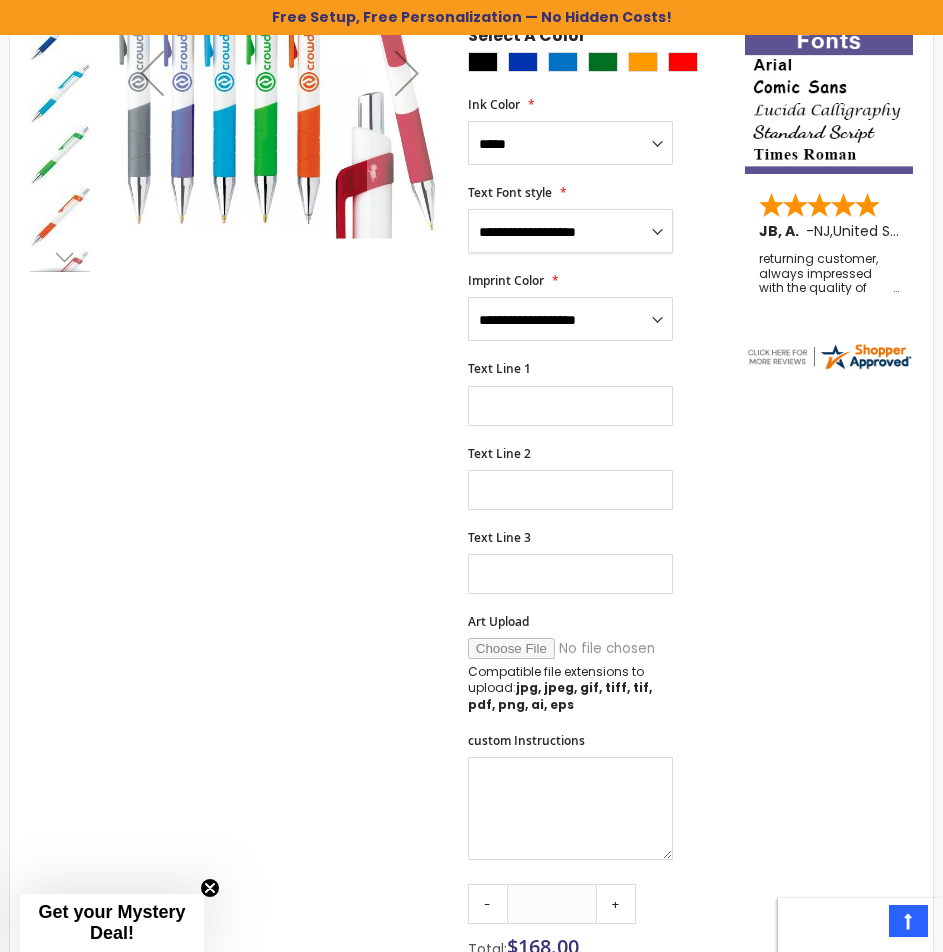 click on "**********" at bounding box center (571, 231) 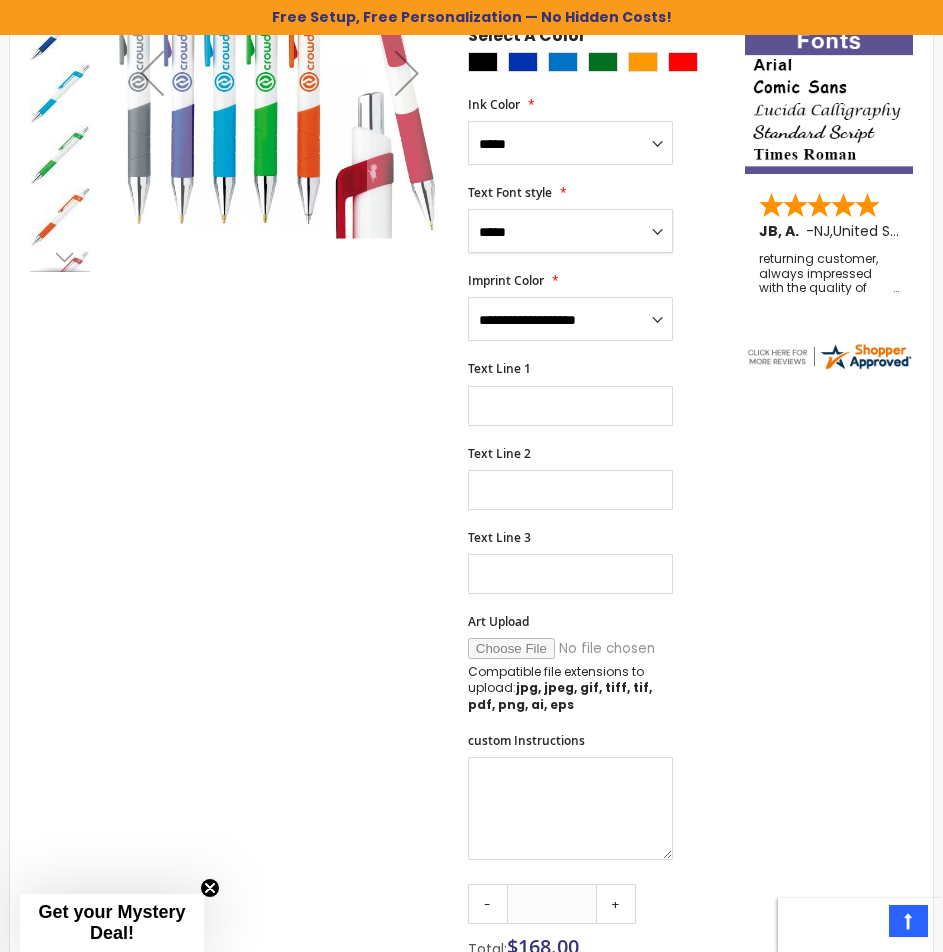 click on "**********" at bounding box center [571, 231] 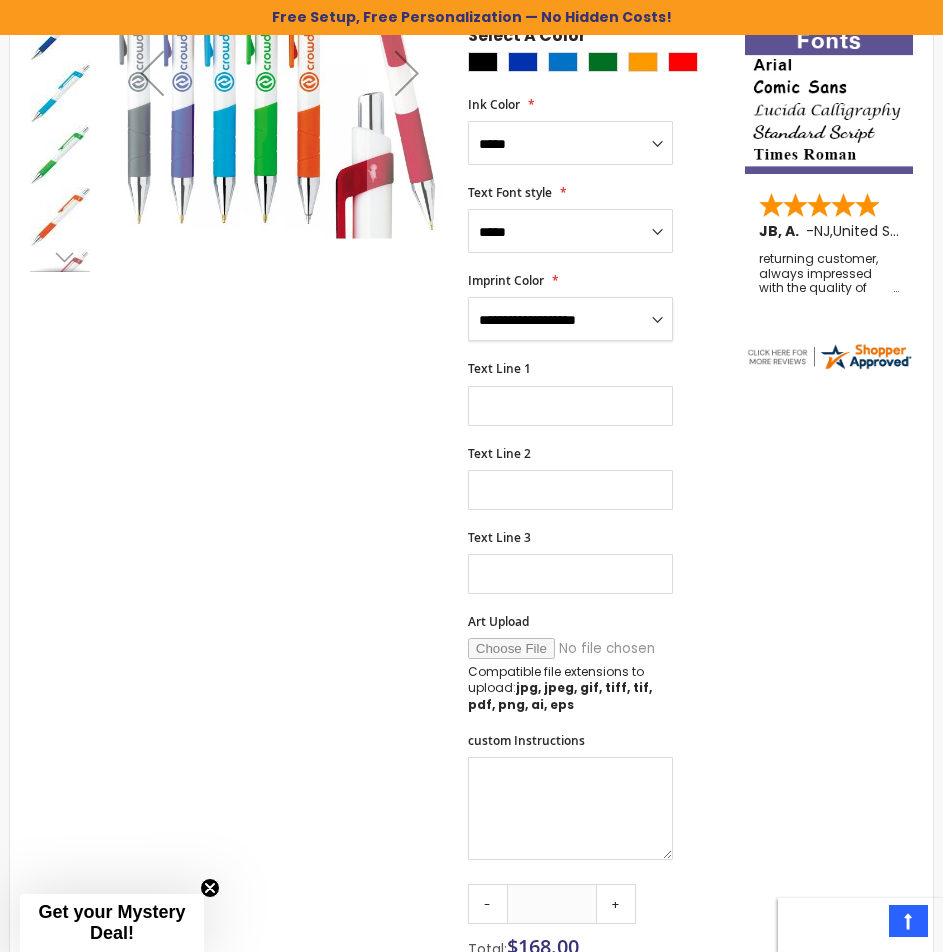 click on "**********" at bounding box center [571, 319] 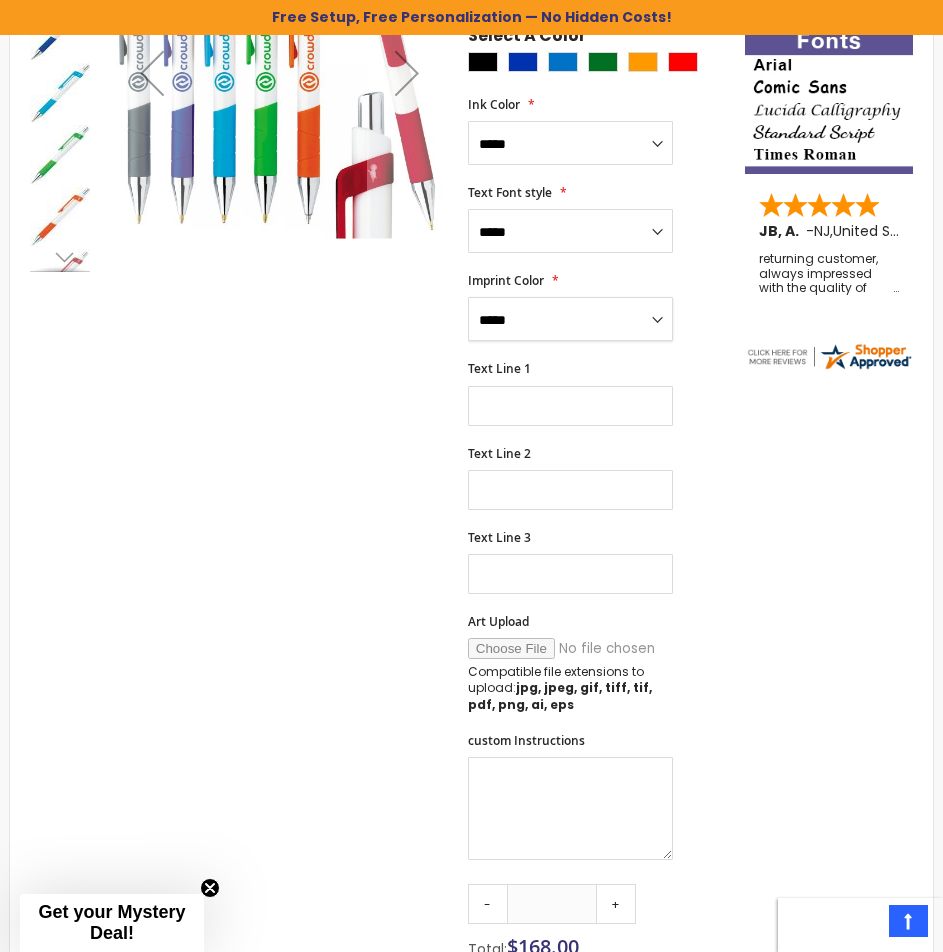 click on "**********" at bounding box center (571, 319) 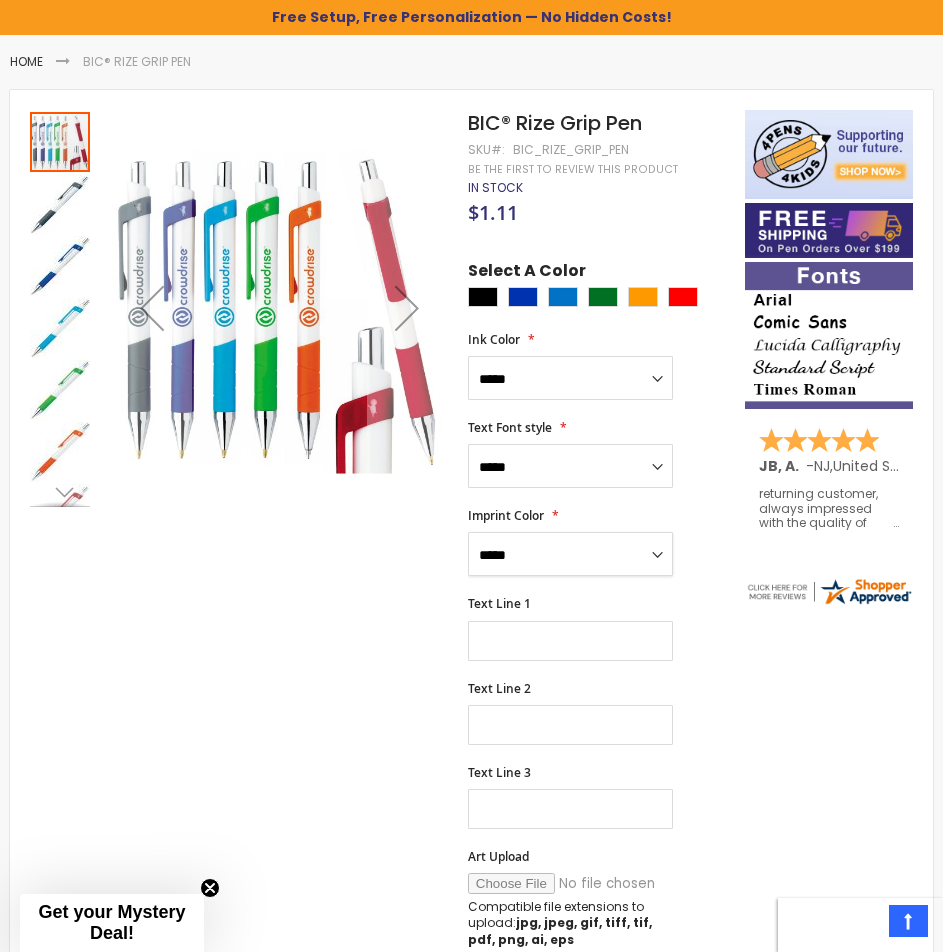 scroll, scrollTop: 0, scrollLeft: 0, axis: both 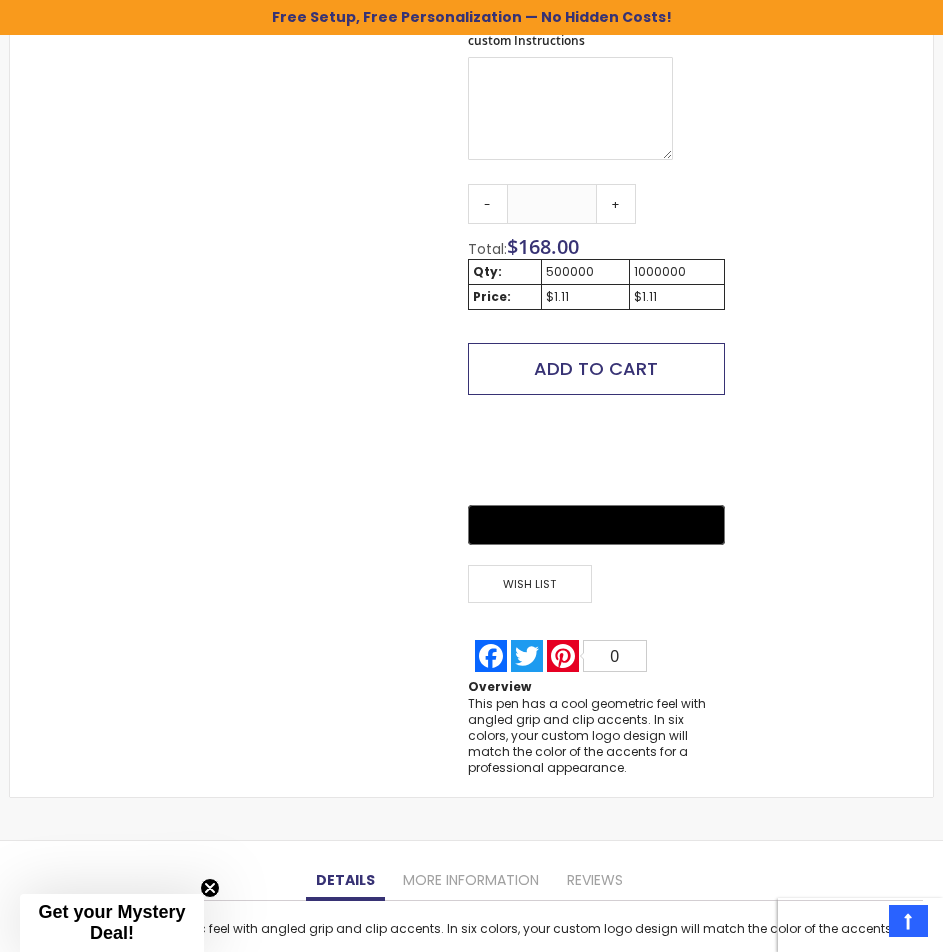 click on "Add to Cart" at bounding box center (596, 368) 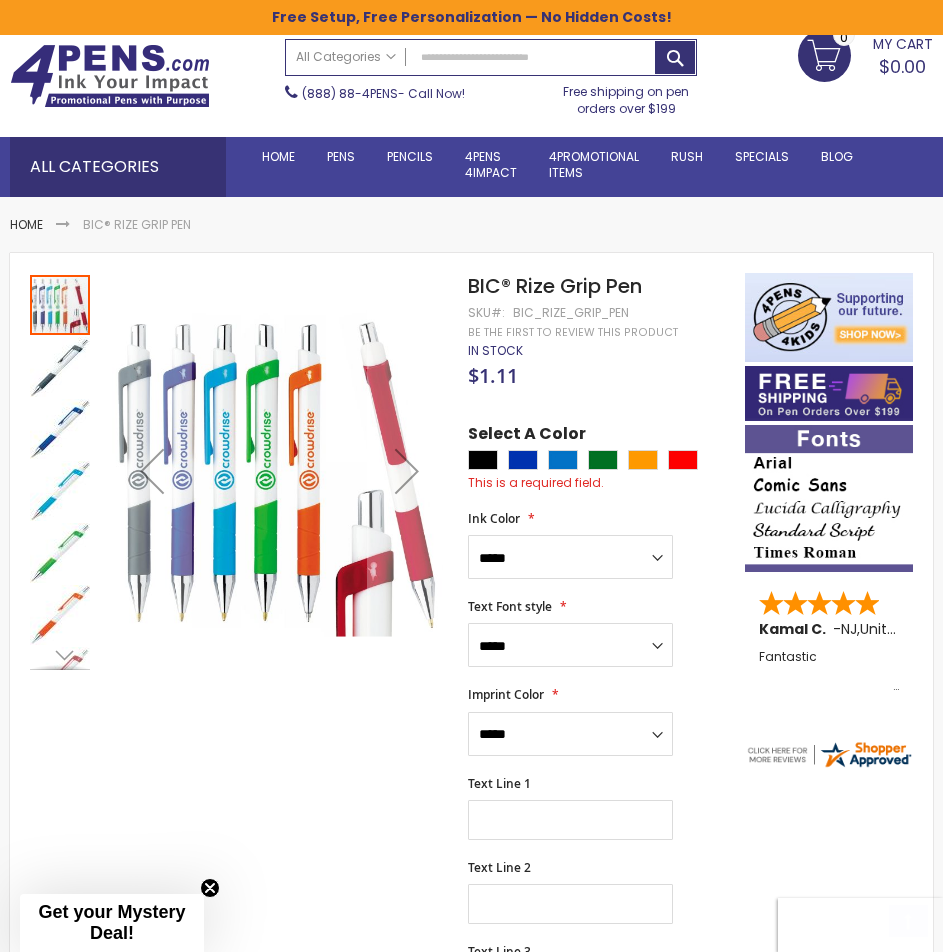scroll, scrollTop: 16, scrollLeft: 0, axis: vertical 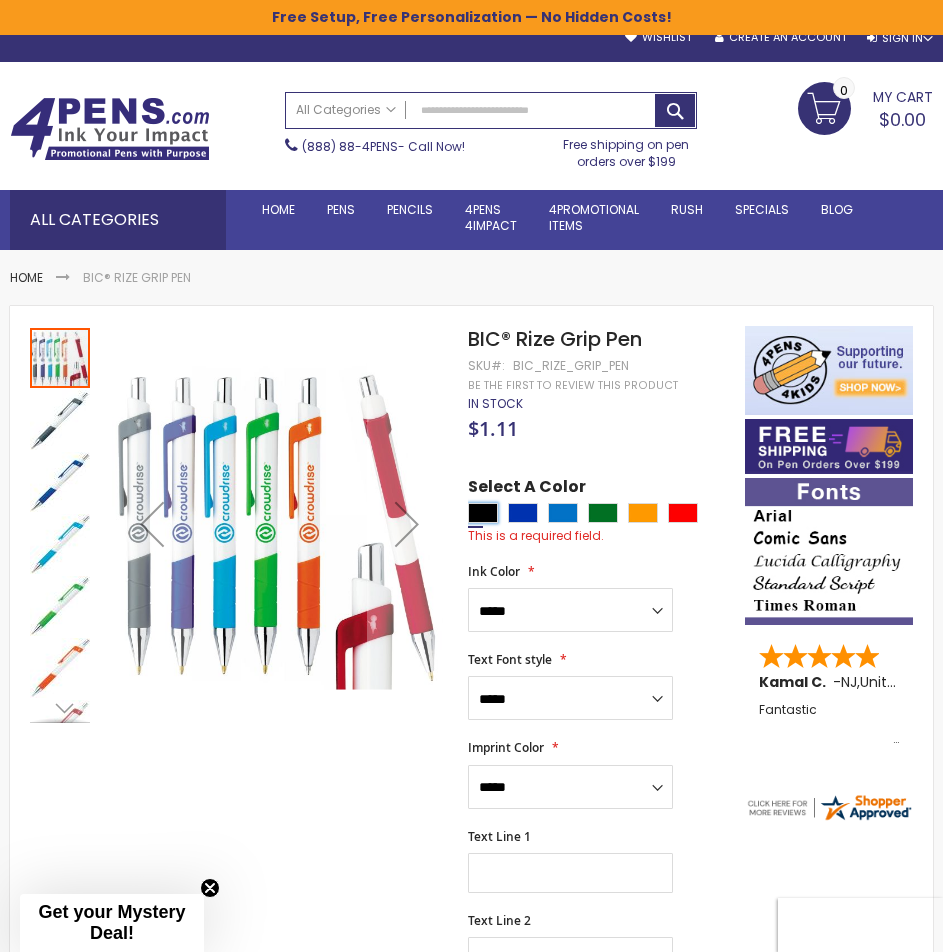 click at bounding box center [483, 513] 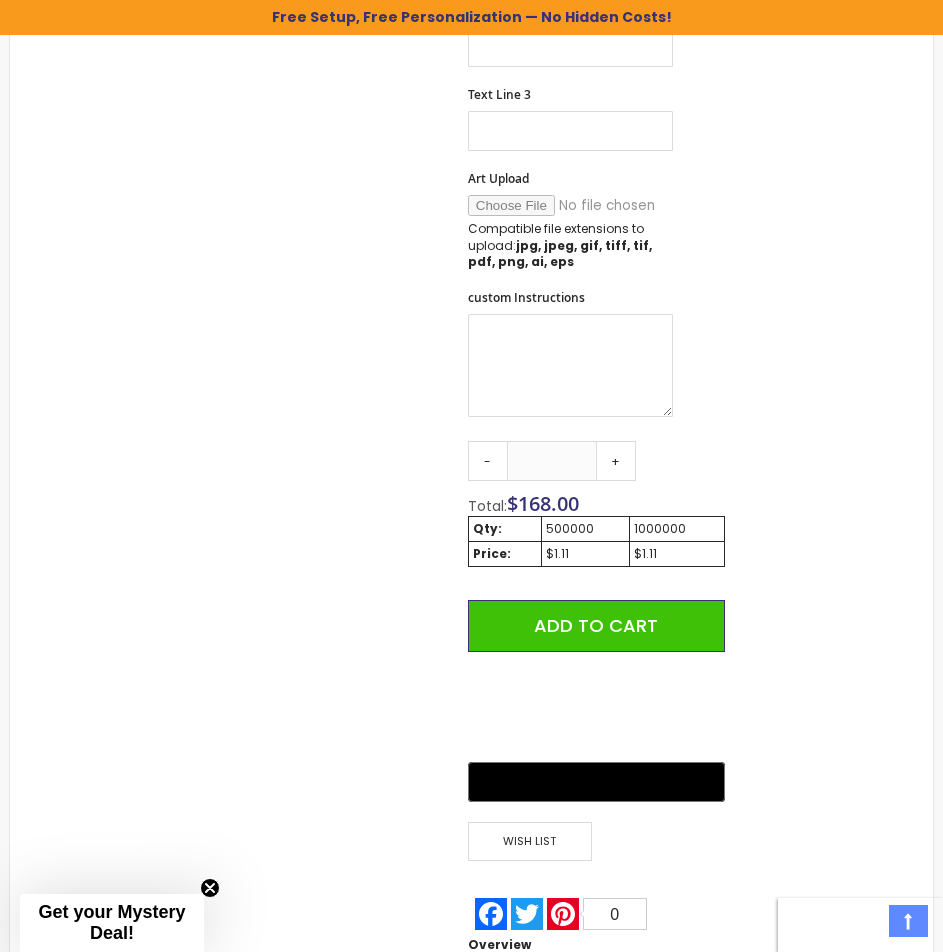 scroll, scrollTop: 1182, scrollLeft: 0, axis: vertical 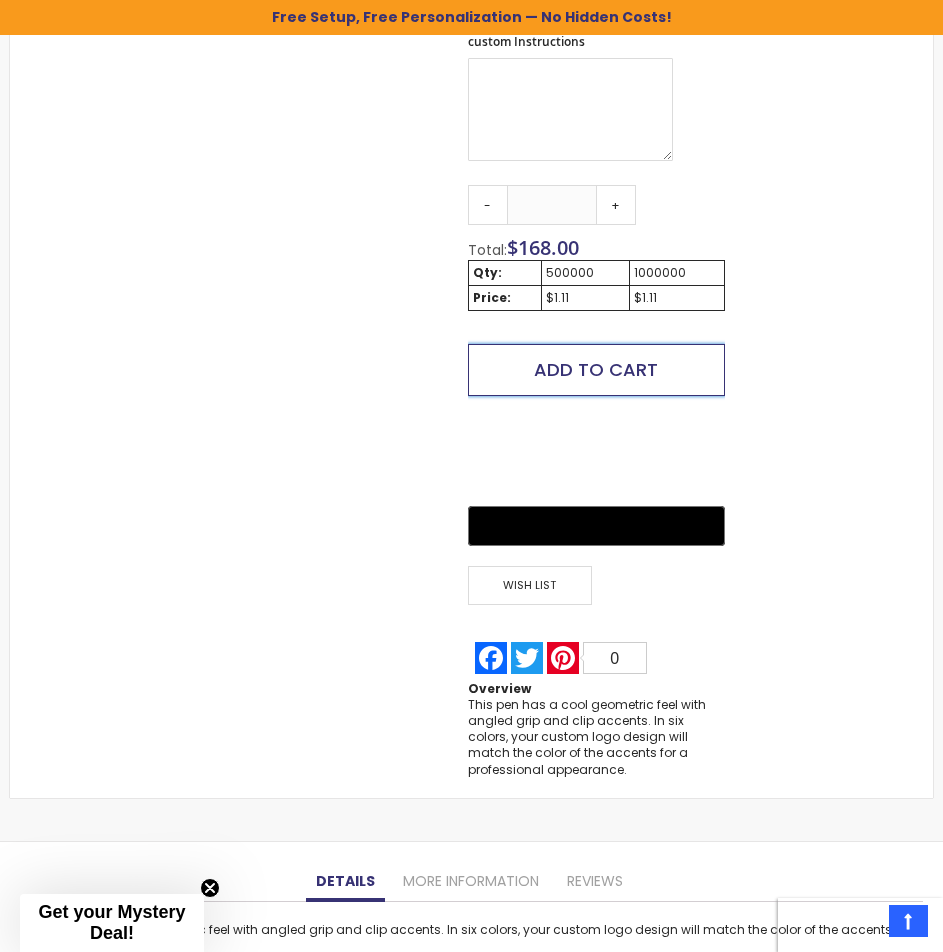 click on "Add to Cart" at bounding box center [596, 370] 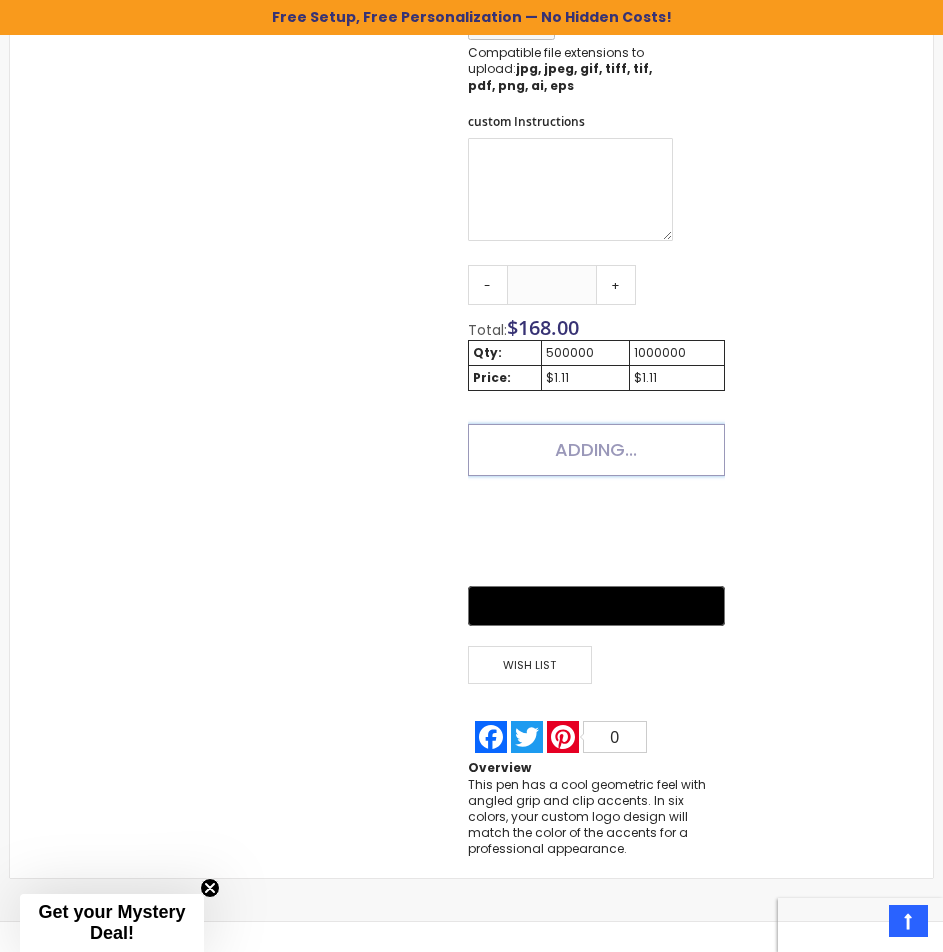 scroll, scrollTop: 487, scrollLeft: 0, axis: vertical 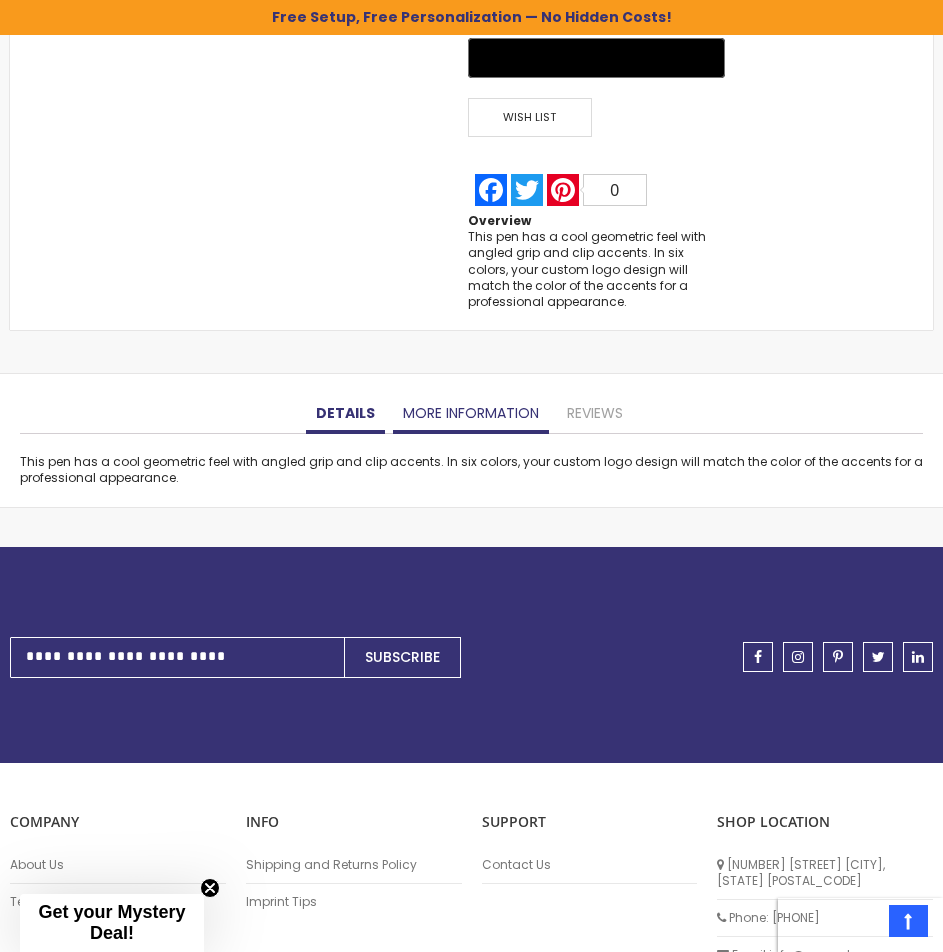 click on "More Information" at bounding box center (471, 414) 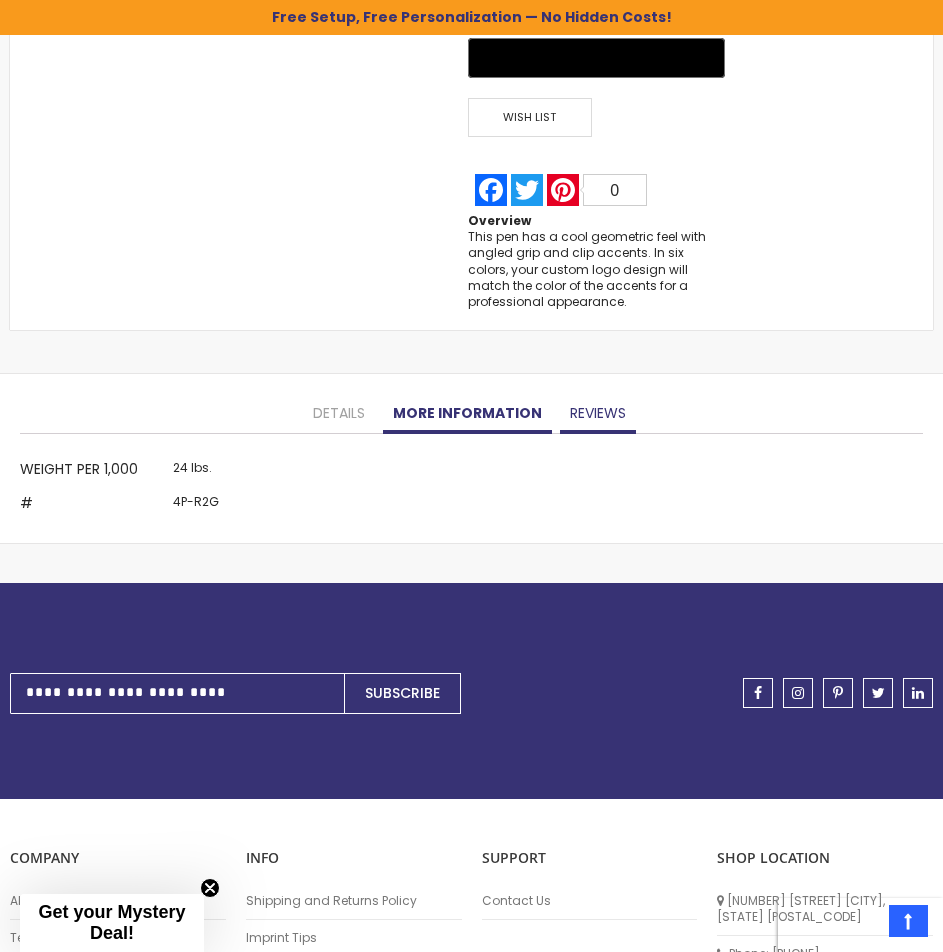 click on "Reviews" at bounding box center (598, 414) 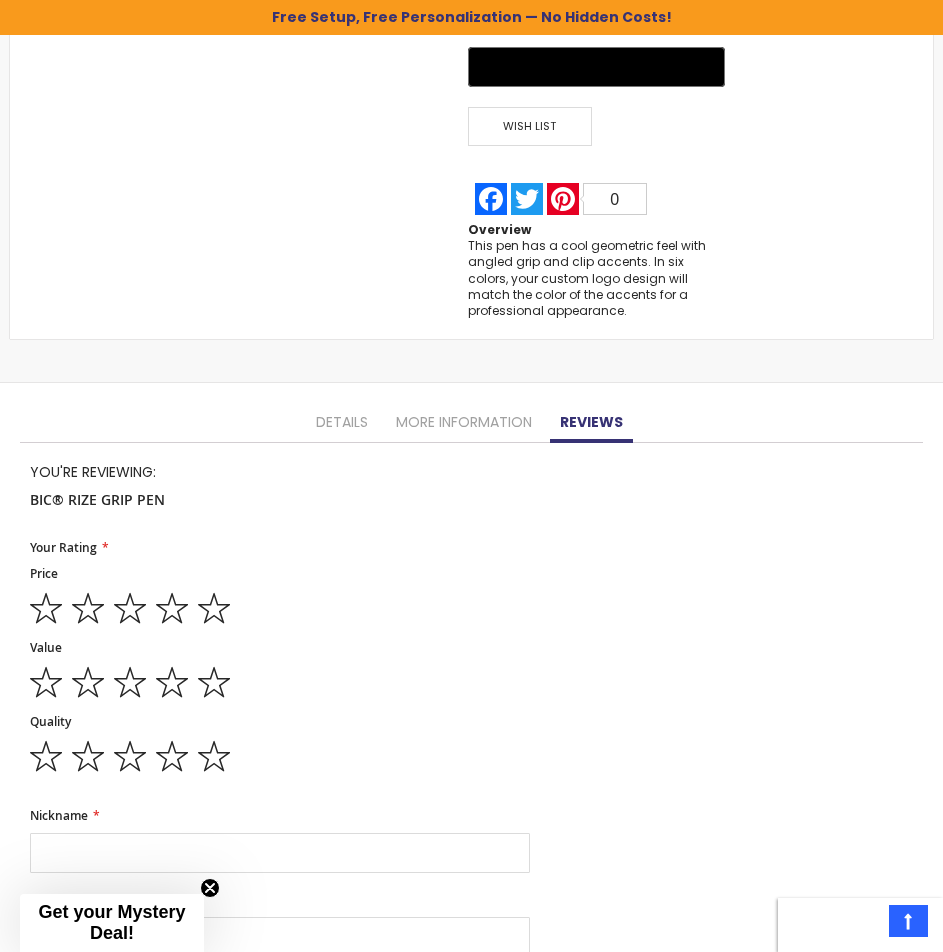 scroll, scrollTop: 1561, scrollLeft: 0, axis: vertical 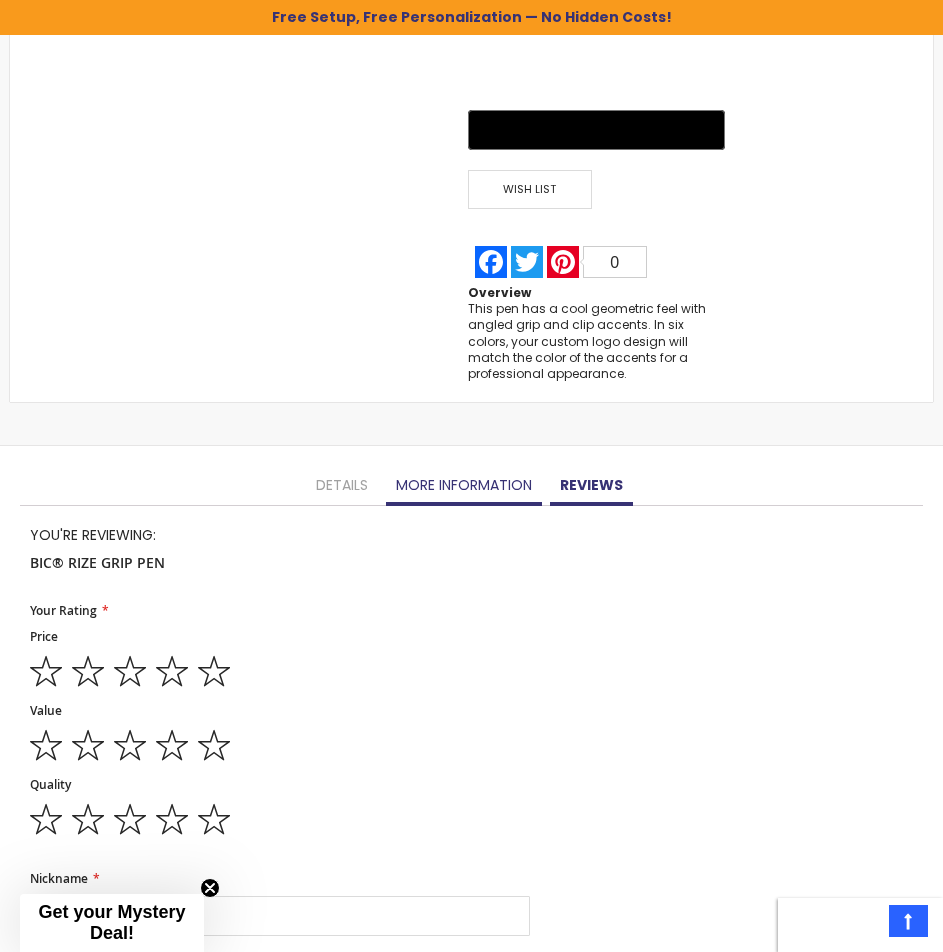 click on "More Information" at bounding box center [464, 486] 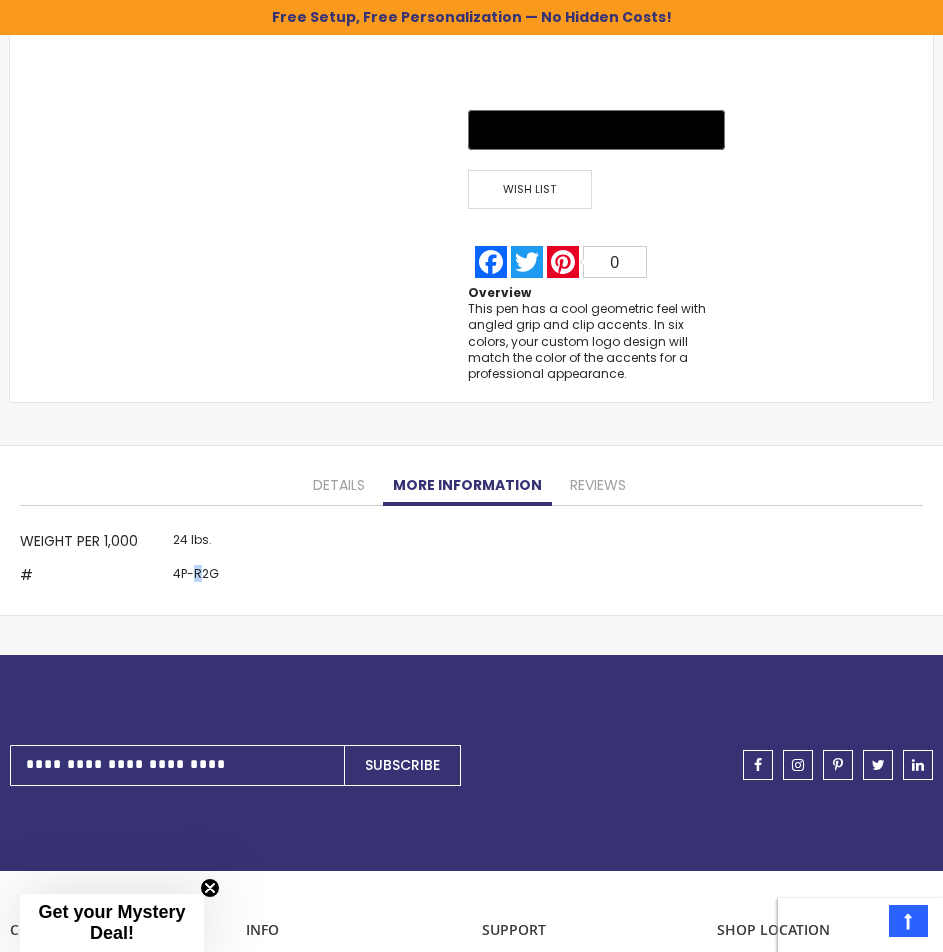 click on "4P-R2G" at bounding box center [196, 578] 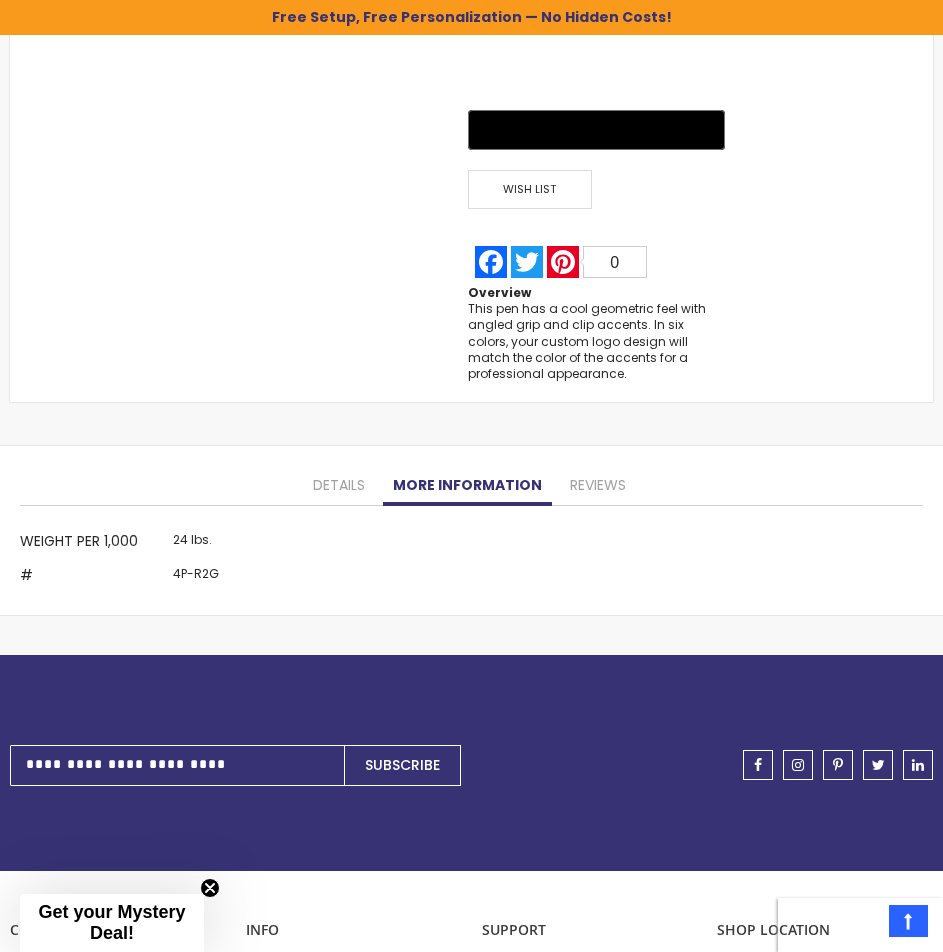 click on "4P-R2G" at bounding box center [196, 578] 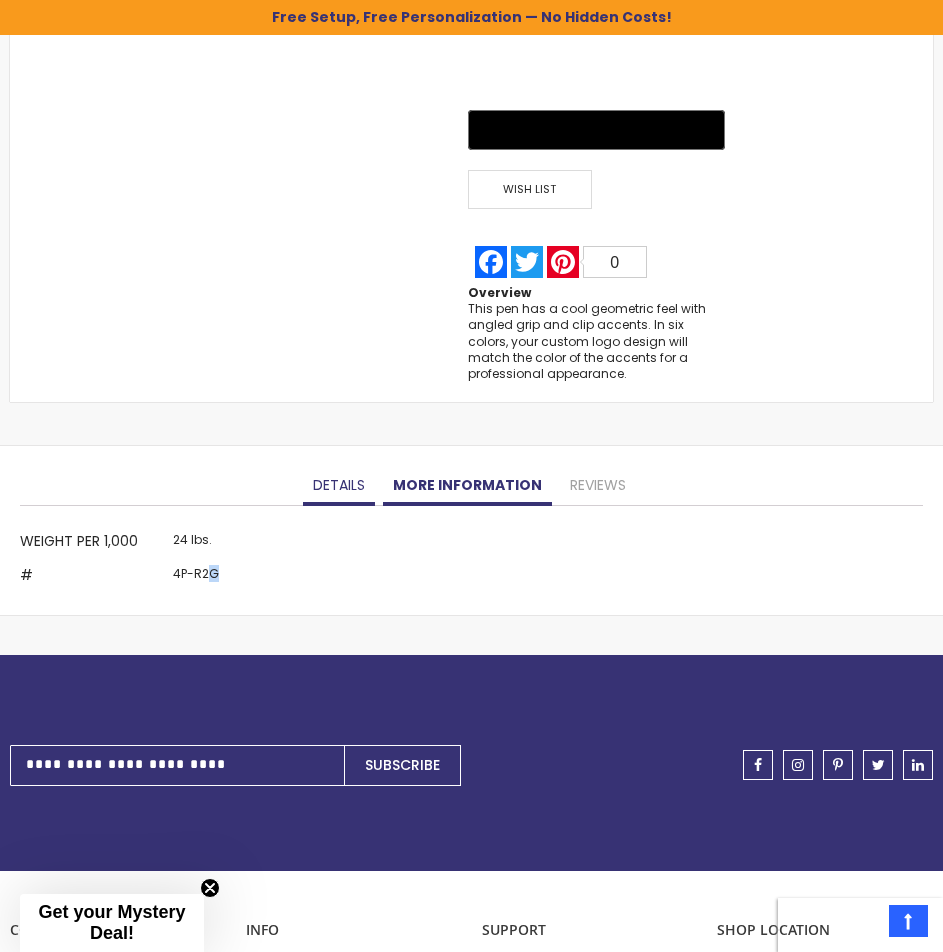 click on "Details" at bounding box center [339, 486] 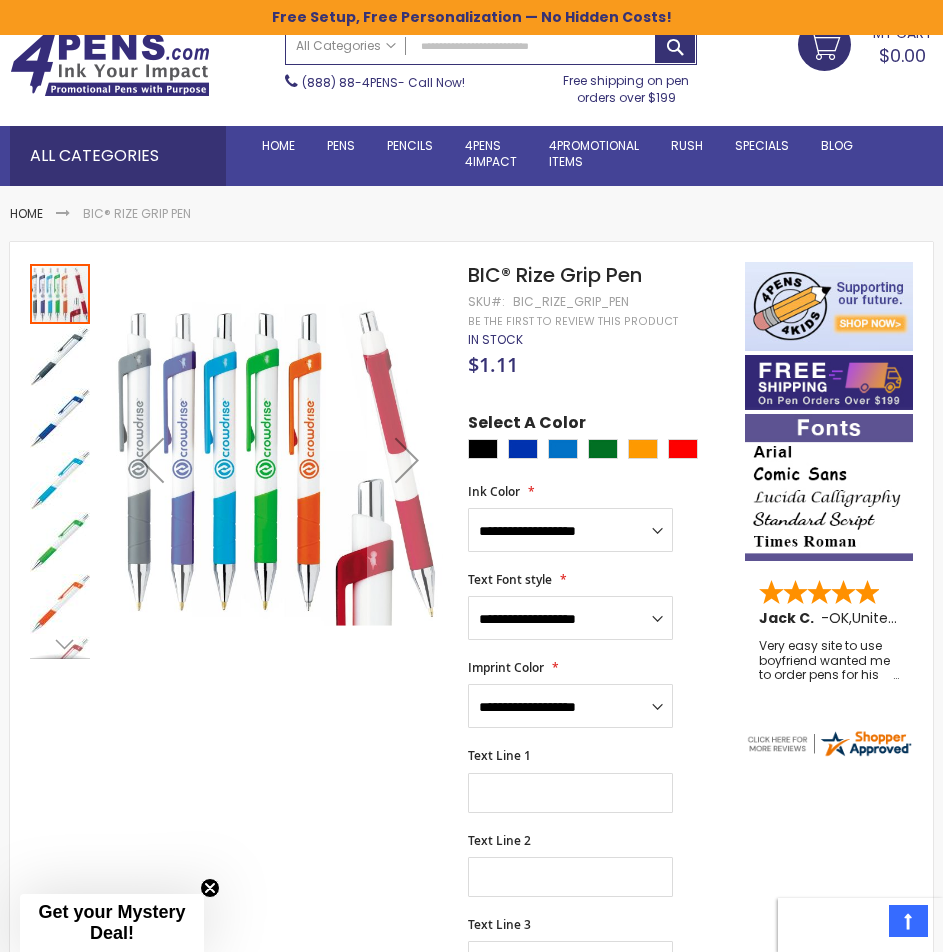 scroll, scrollTop: 0, scrollLeft: 0, axis: both 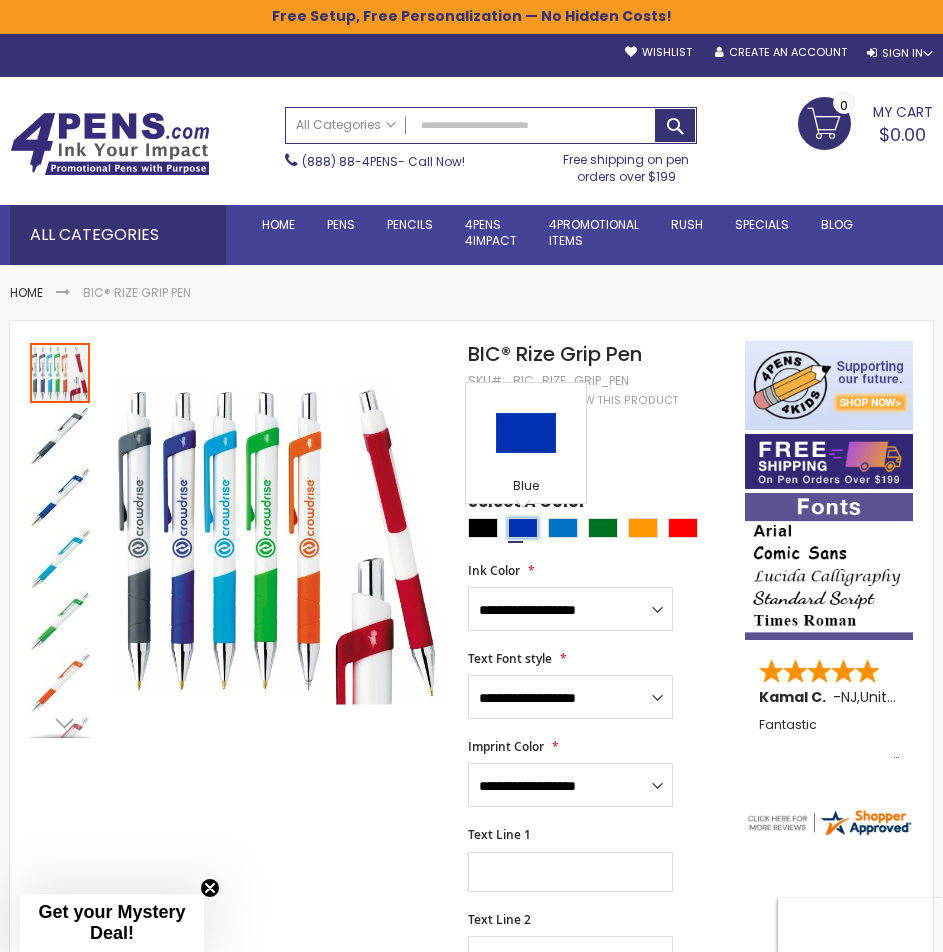 click at bounding box center (523, 528) 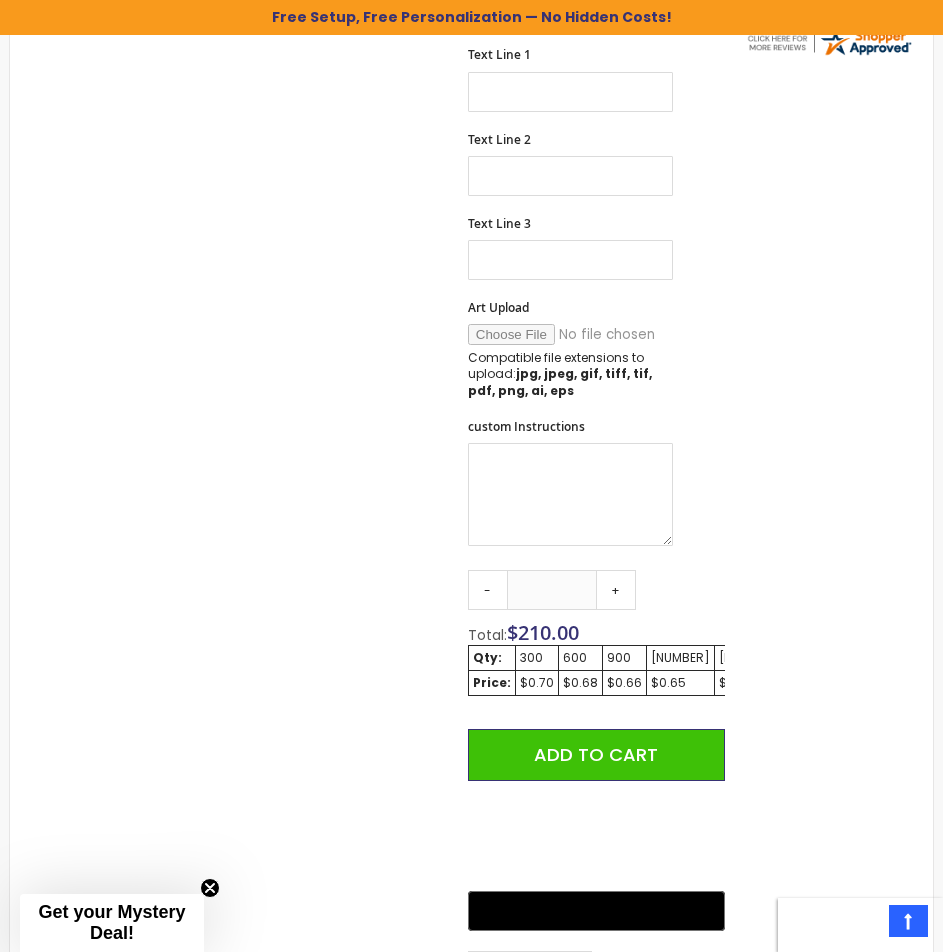 scroll, scrollTop: 736, scrollLeft: 0, axis: vertical 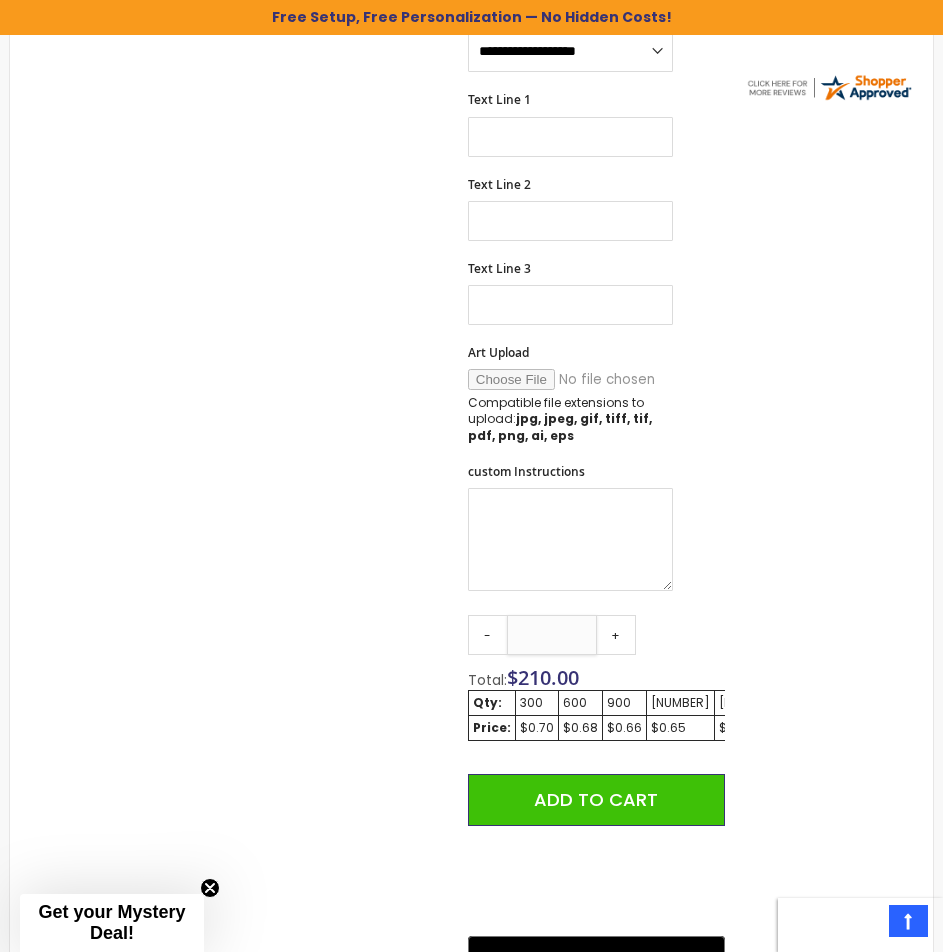 click on "***" at bounding box center (552, 635) 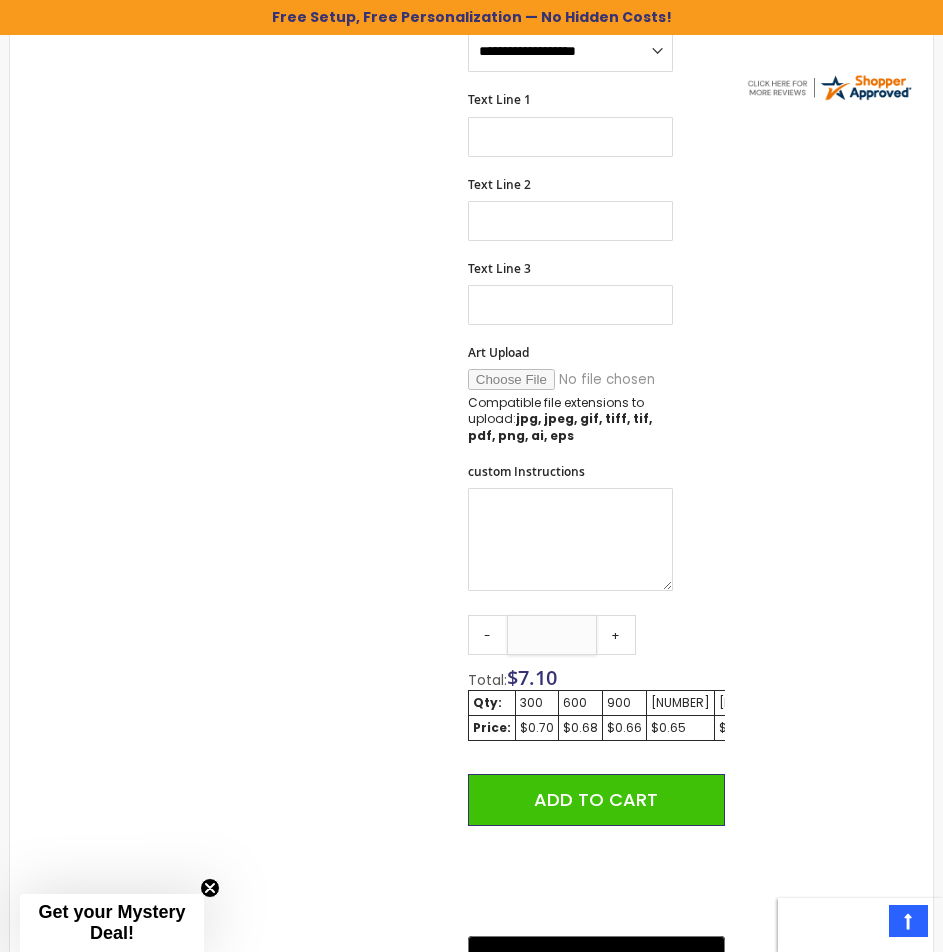 type on "*" 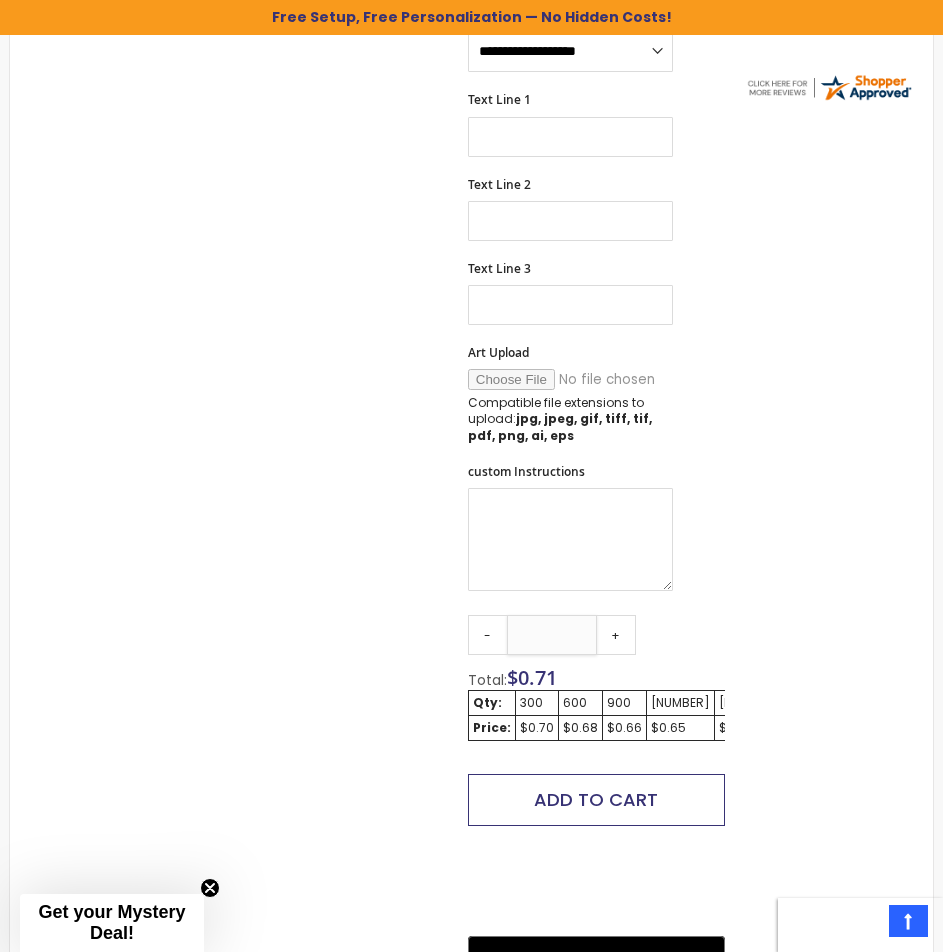 type on "*" 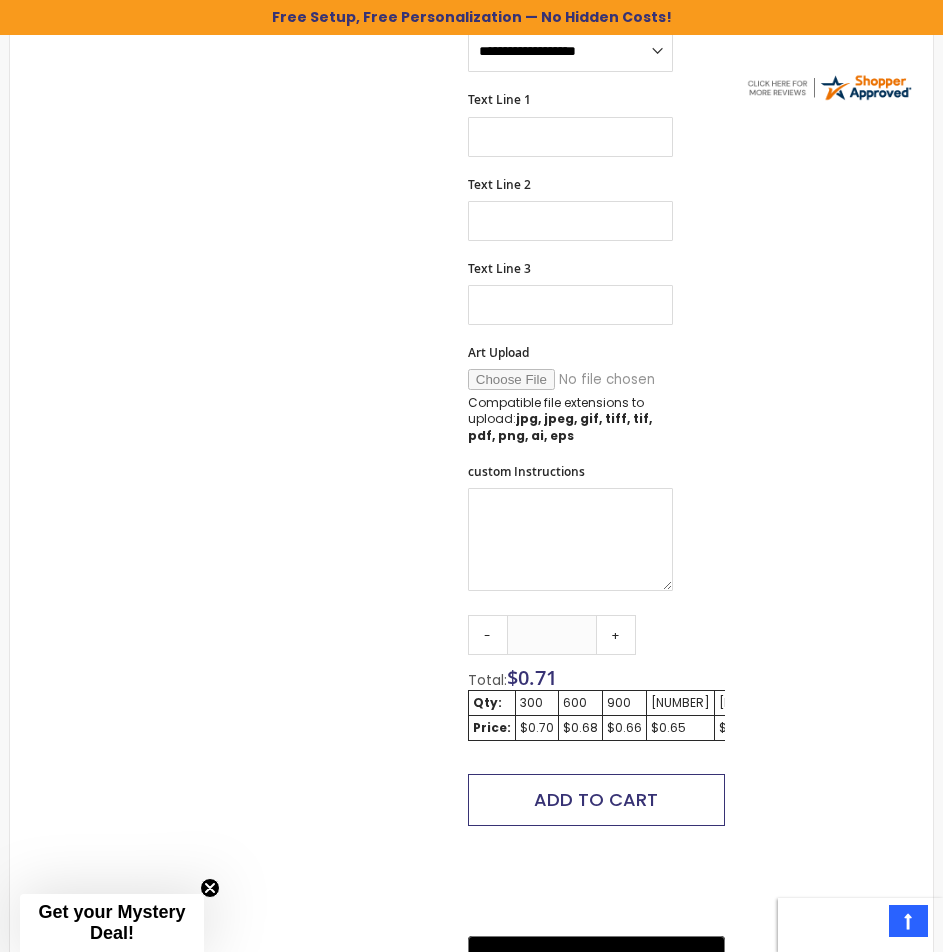 click on "Add to Cart" at bounding box center (596, 799) 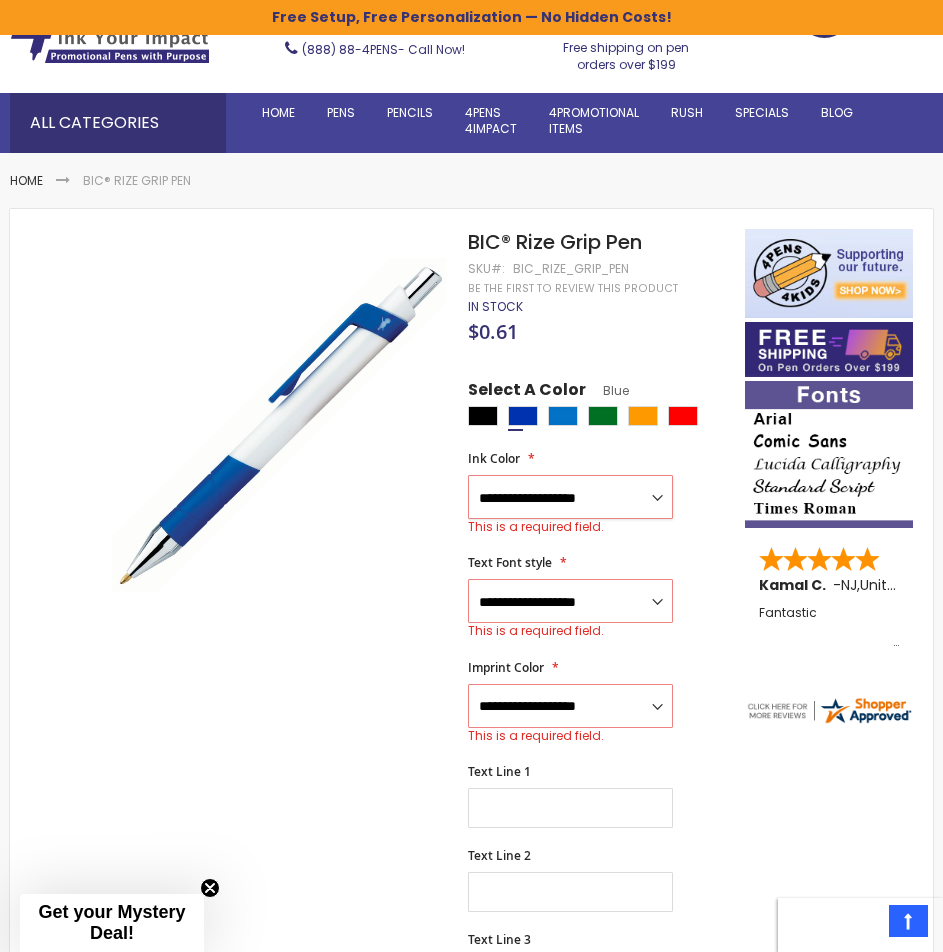 scroll, scrollTop: 112, scrollLeft: 0, axis: vertical 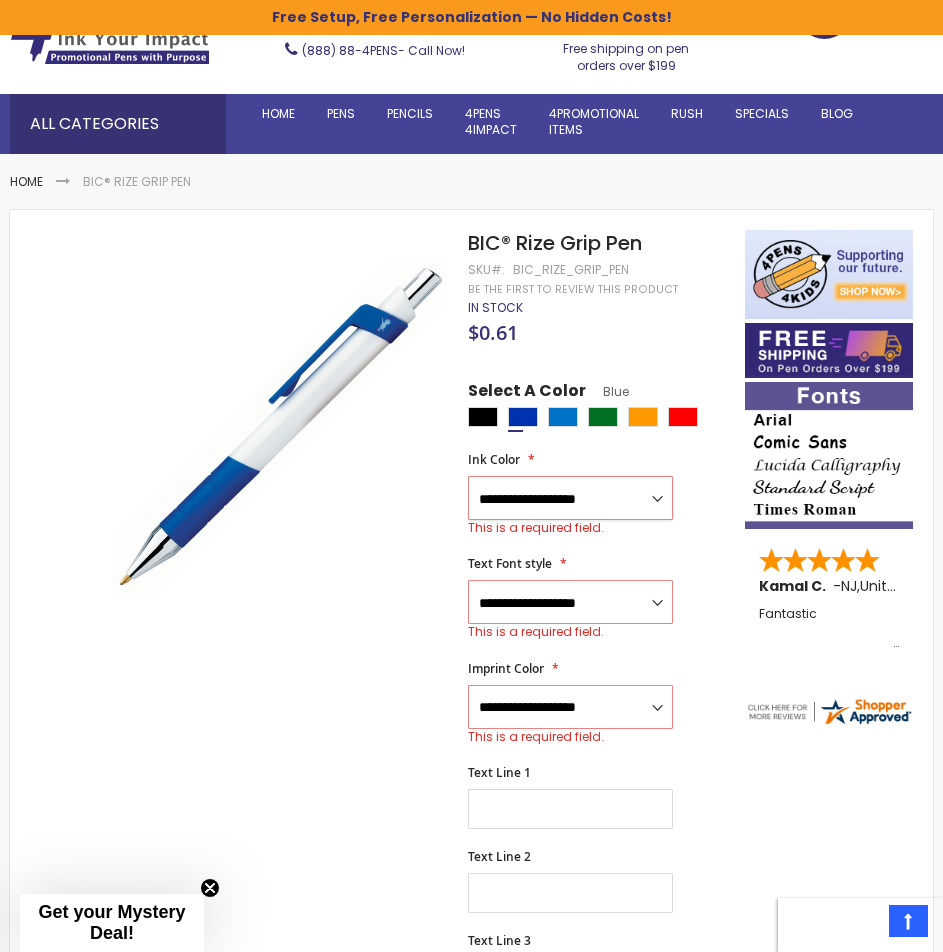 click on "**********" at bounding box center [571, 498] 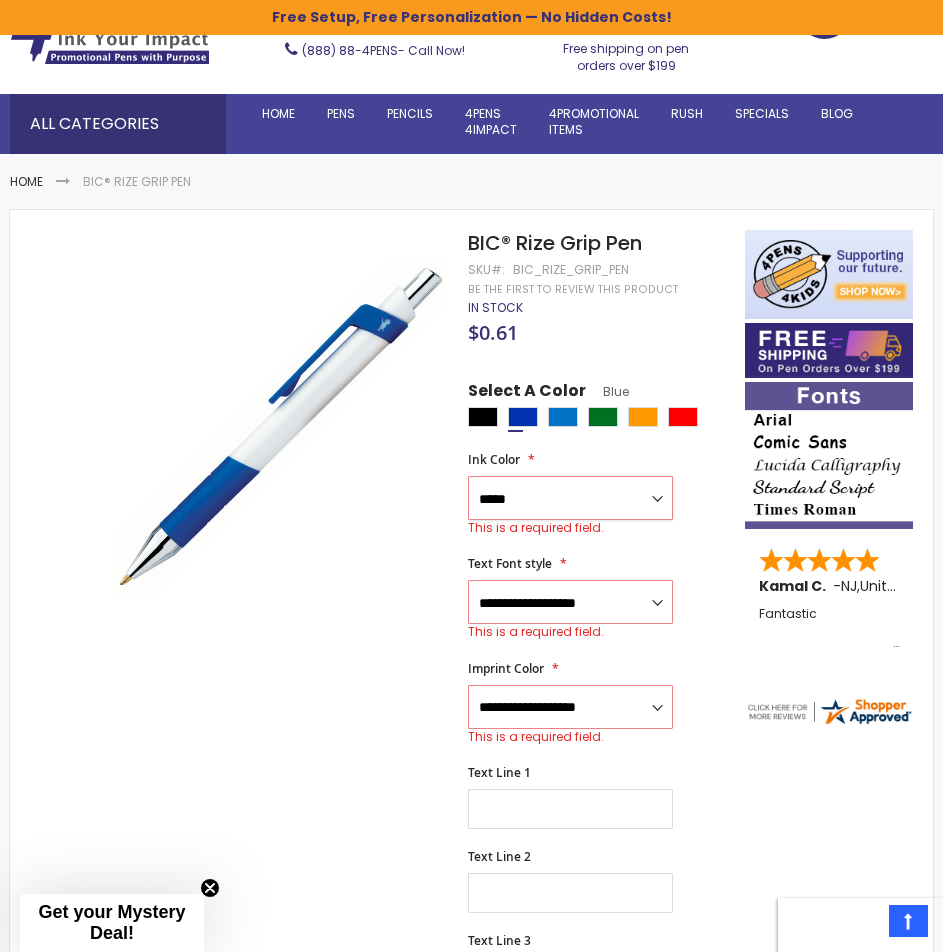 click on "**********" at bounding box center [571, 498] 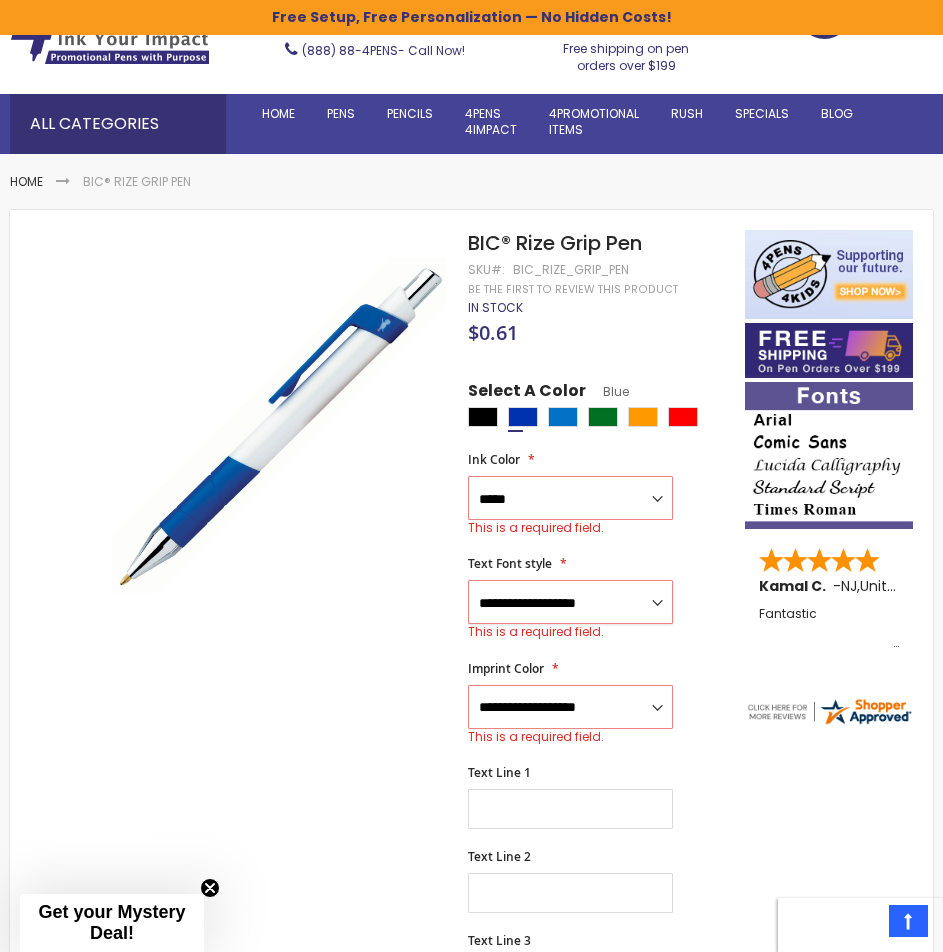 click on "**********" at bounding box center (571, 602) 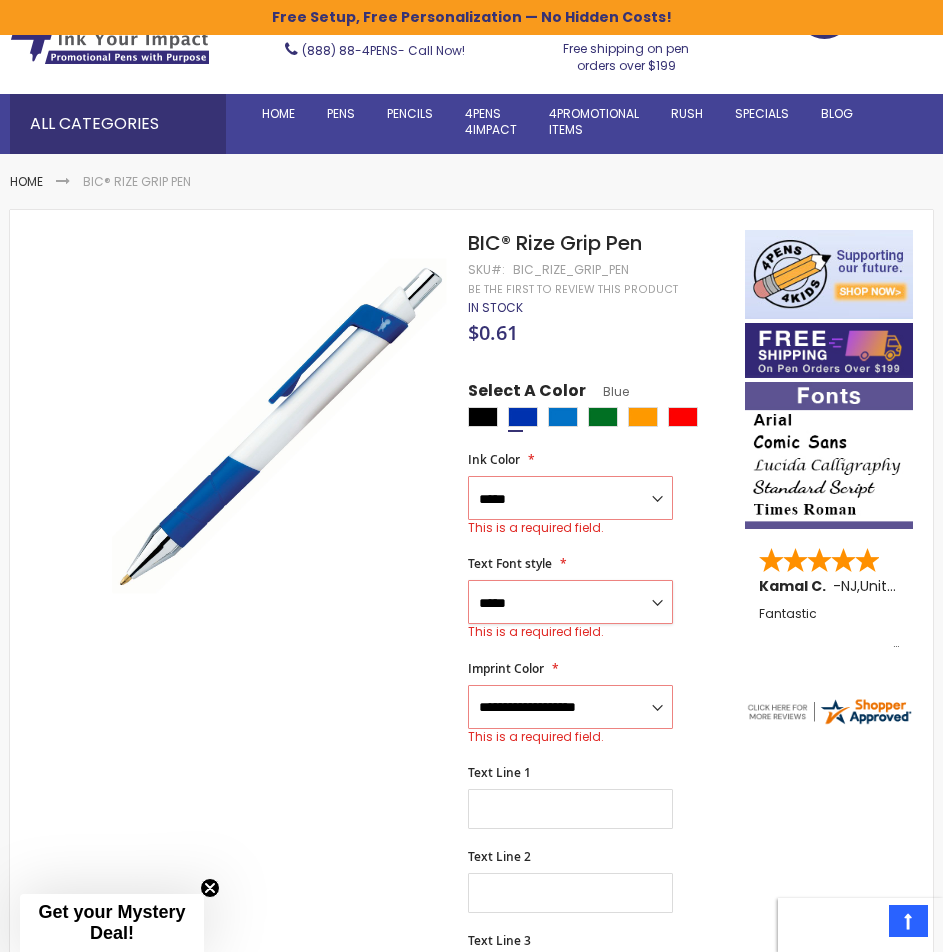 click on "**********" at bounding box center (571, 602) 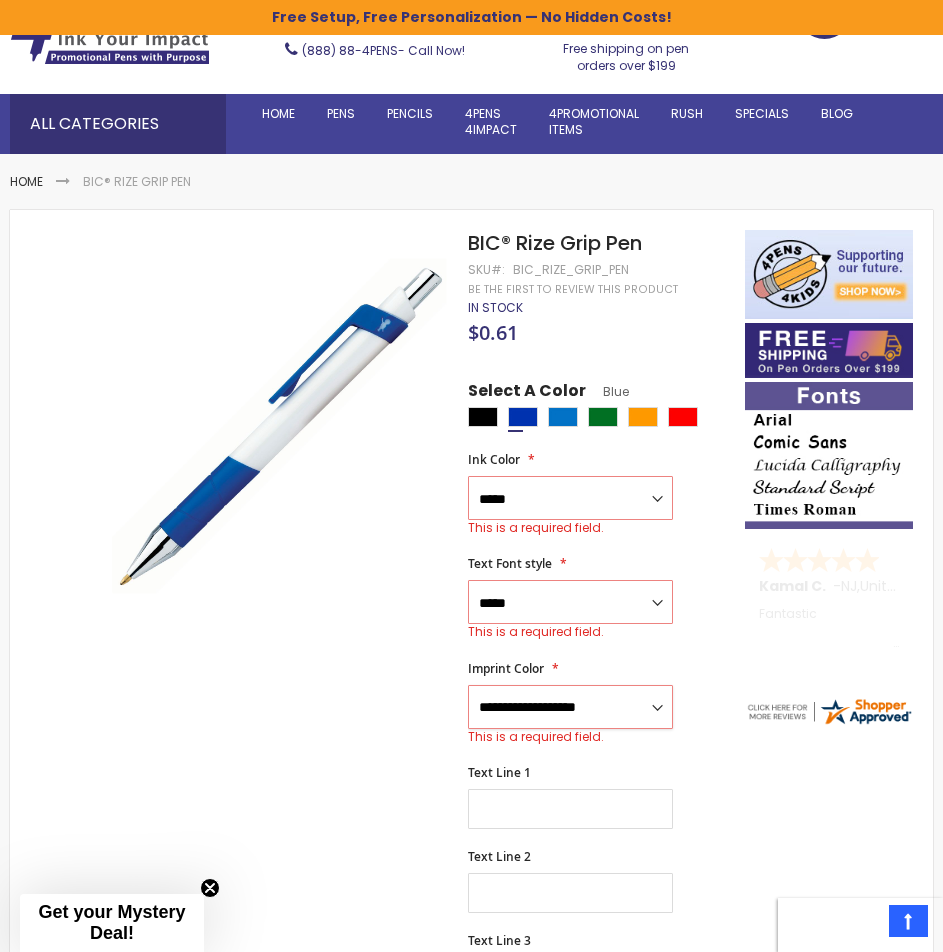 click on "**********" at bounding box center (571, 707) 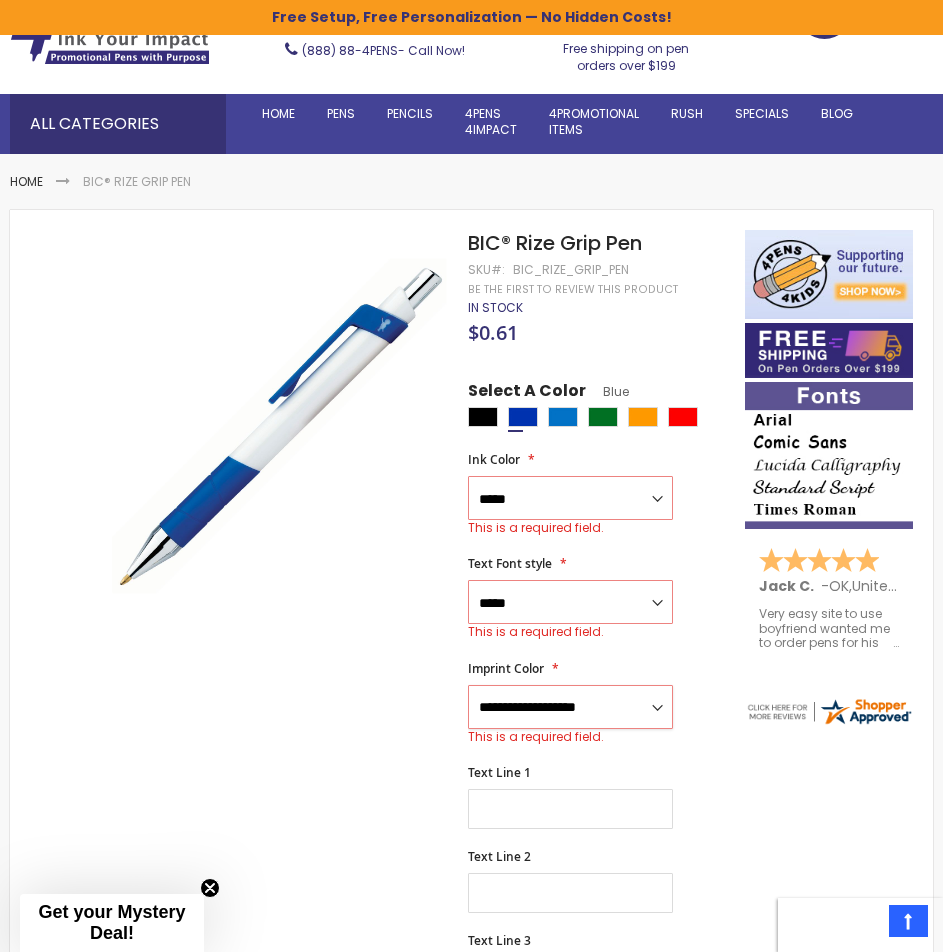 select on "****" 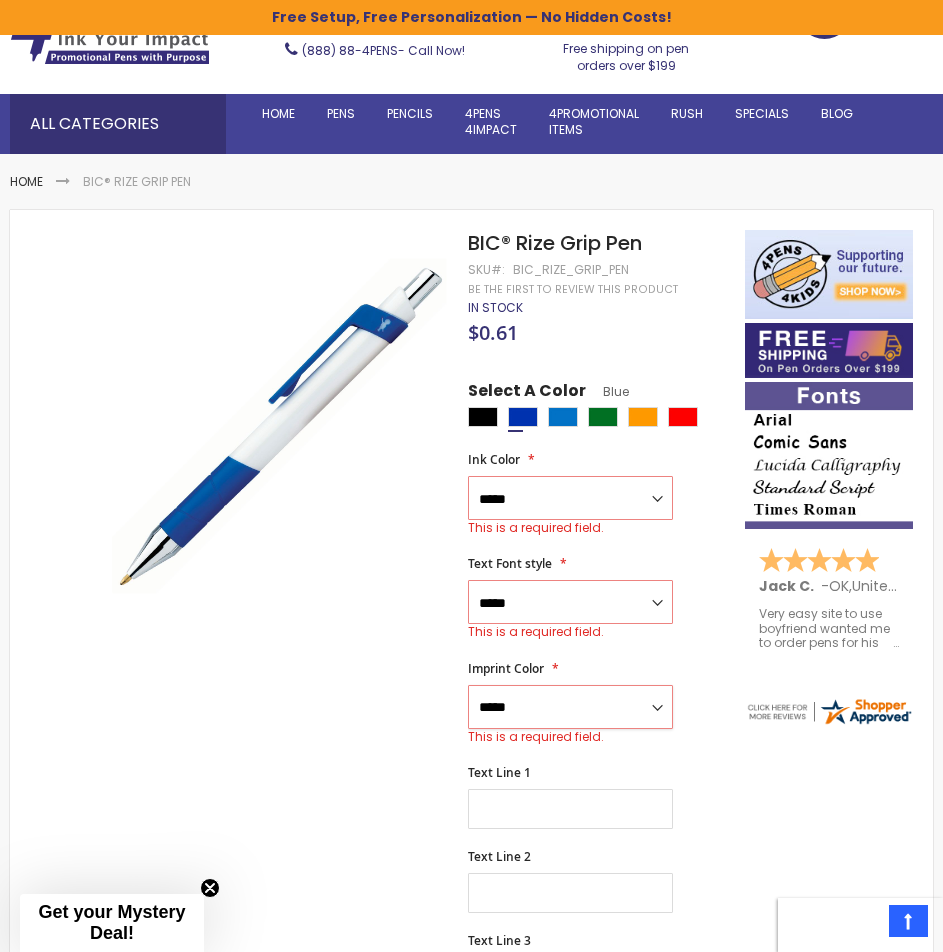 click on "**********" at bounding box center [571, 707] 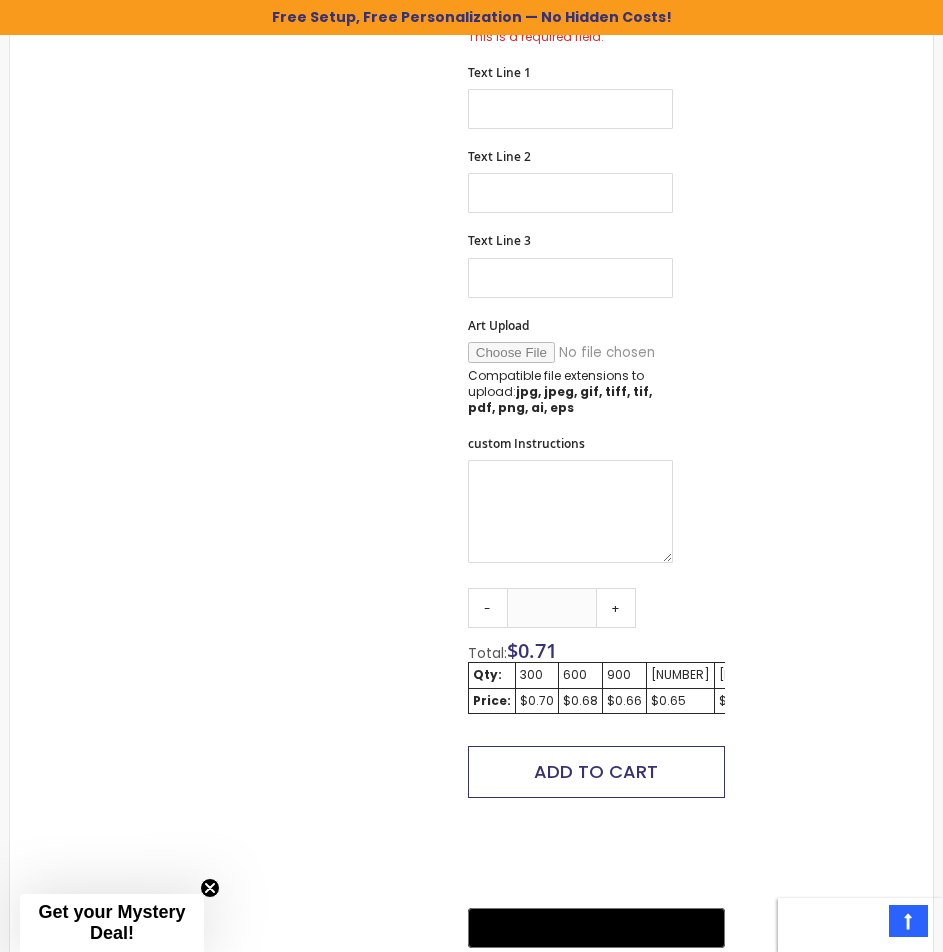 click on "Add to Cart" at bounding box center (596, 772) 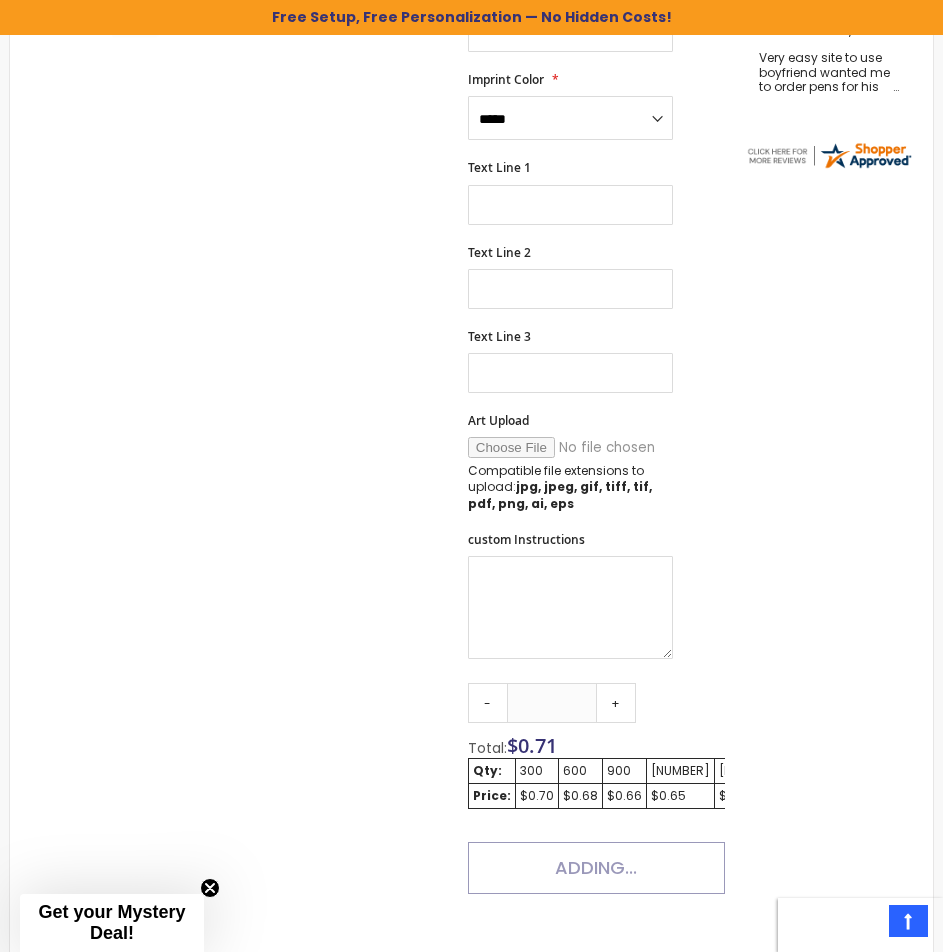 scroll, scrollTop: 472, scrollLeft: 0, axis: vertical 